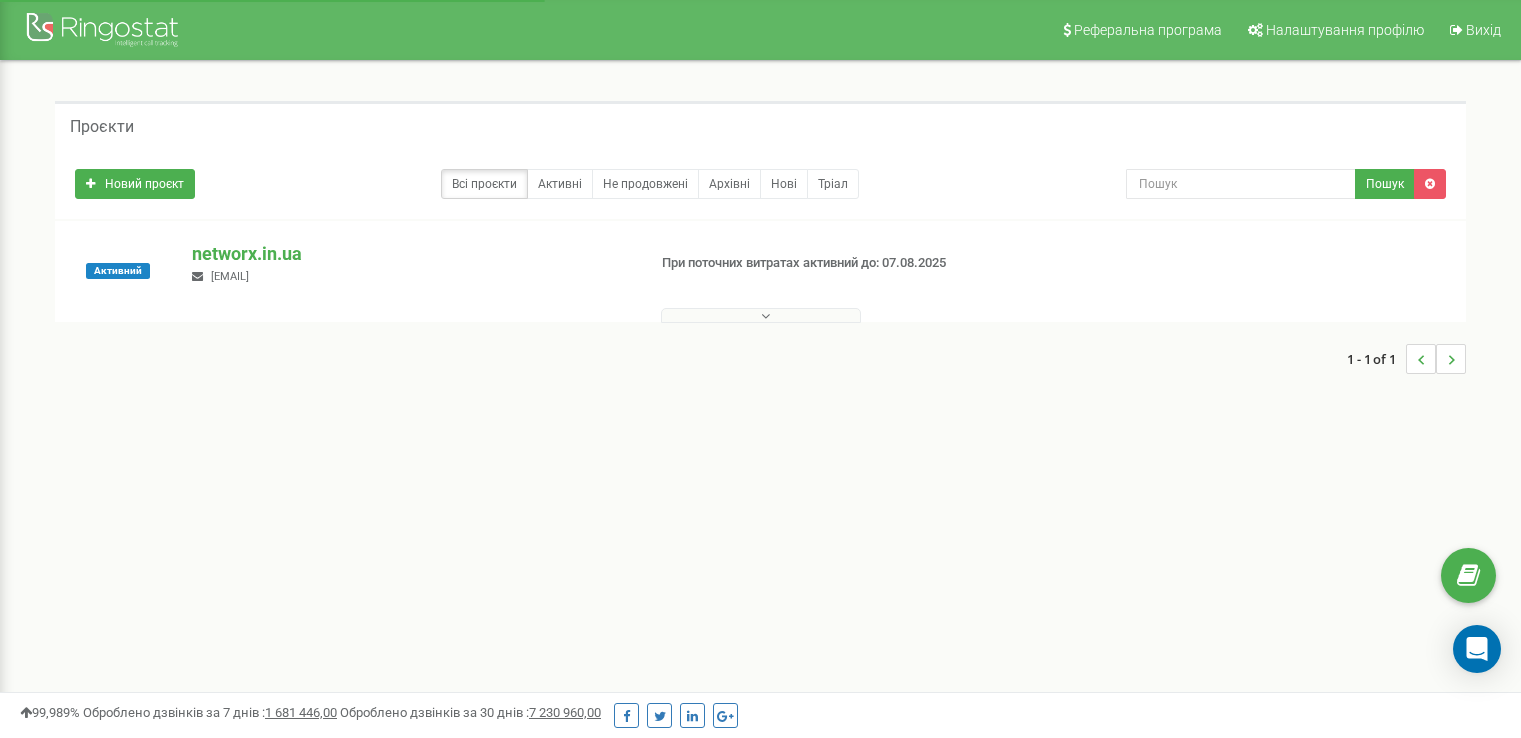 scroll, scrollTop: 0, scrollLeft: 0, axis: both 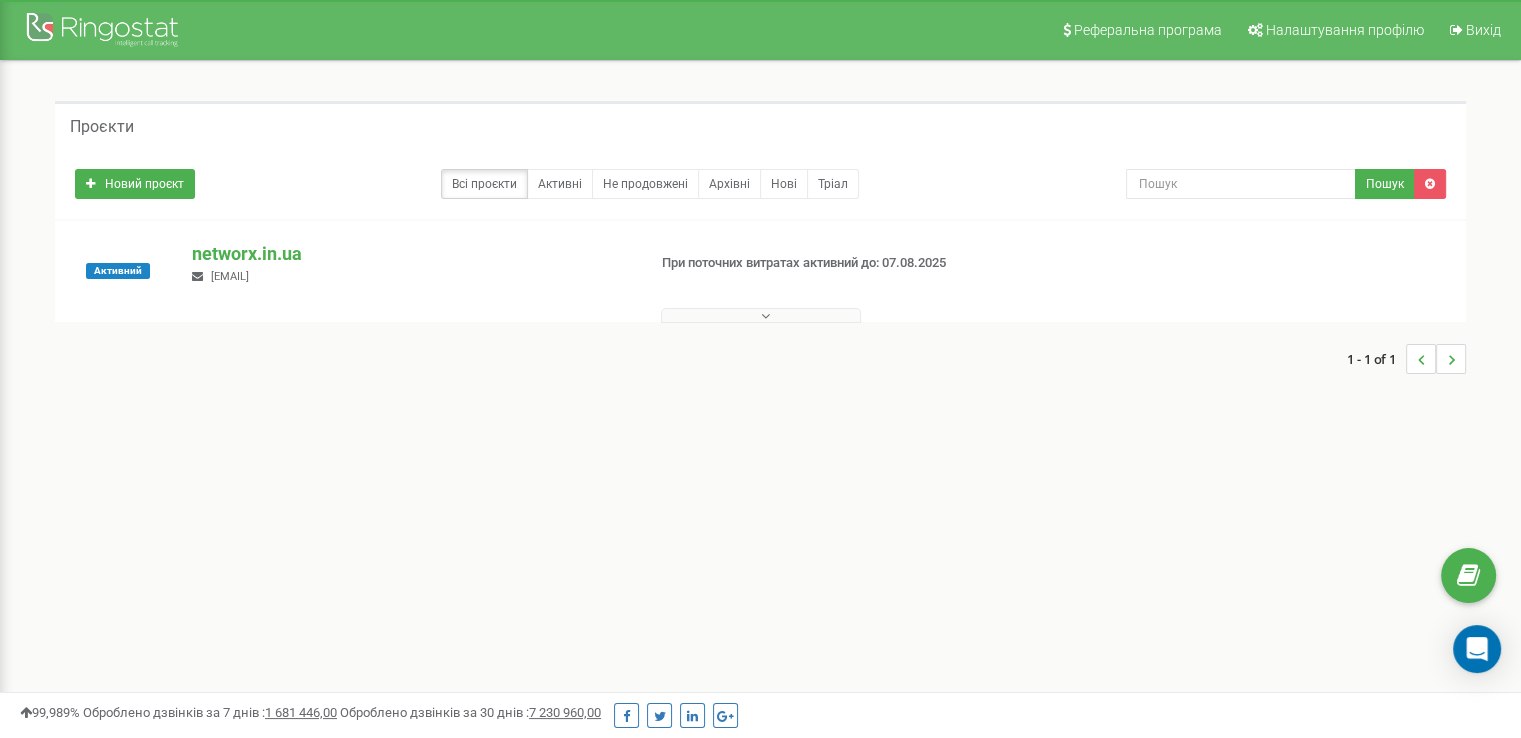 click at bounding box center [760, 311] 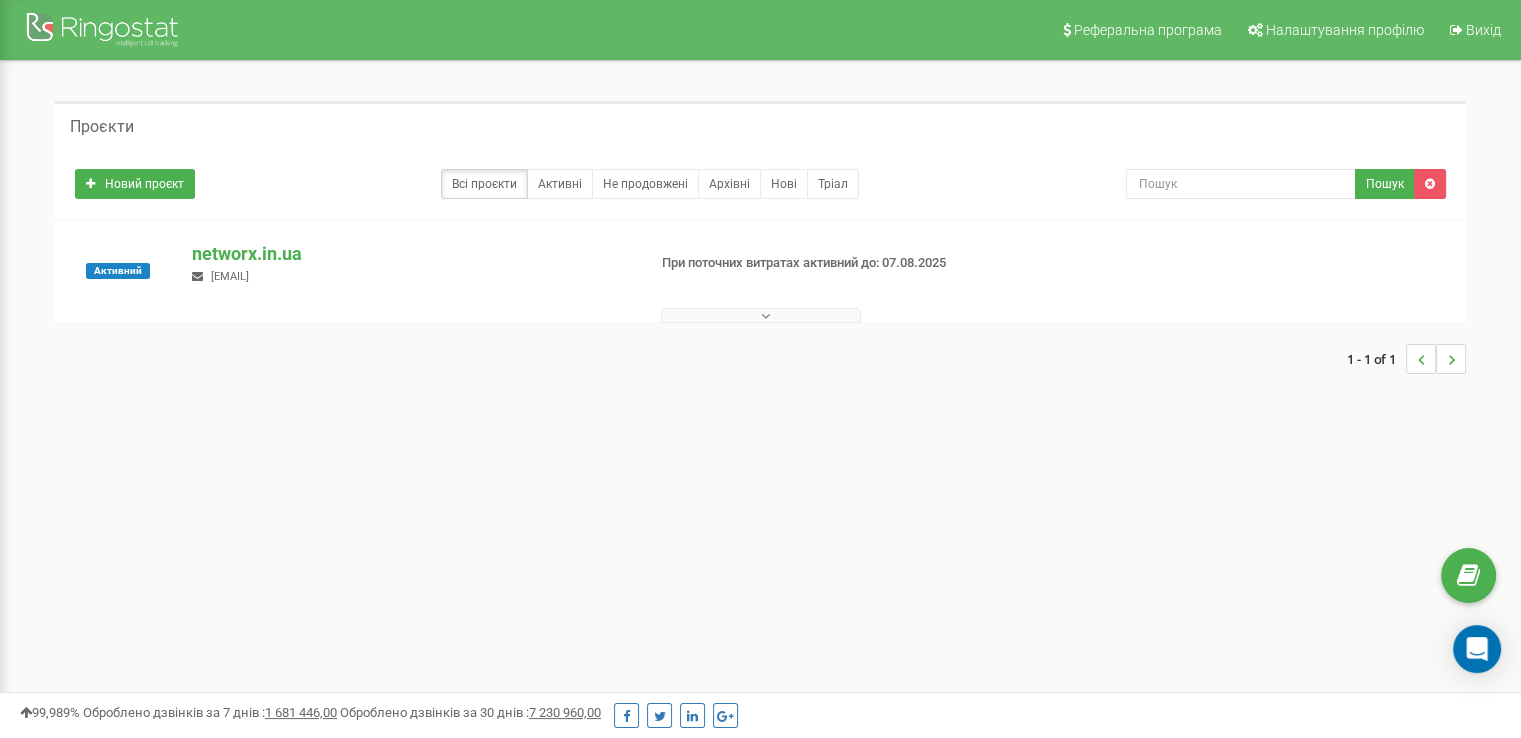 click at bounding box center (765, 316) 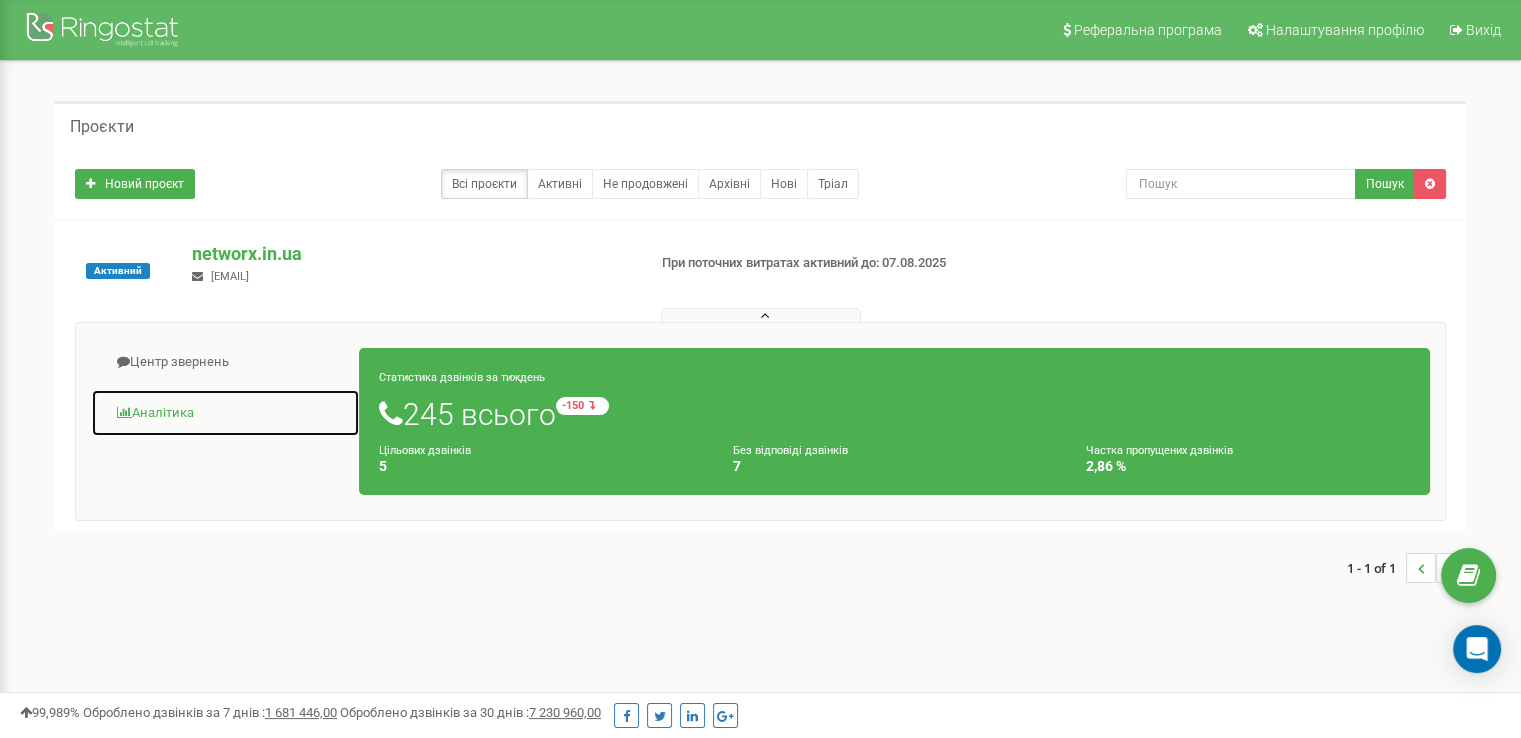 click on "Аналiтика" at bounding box center [225, 413] 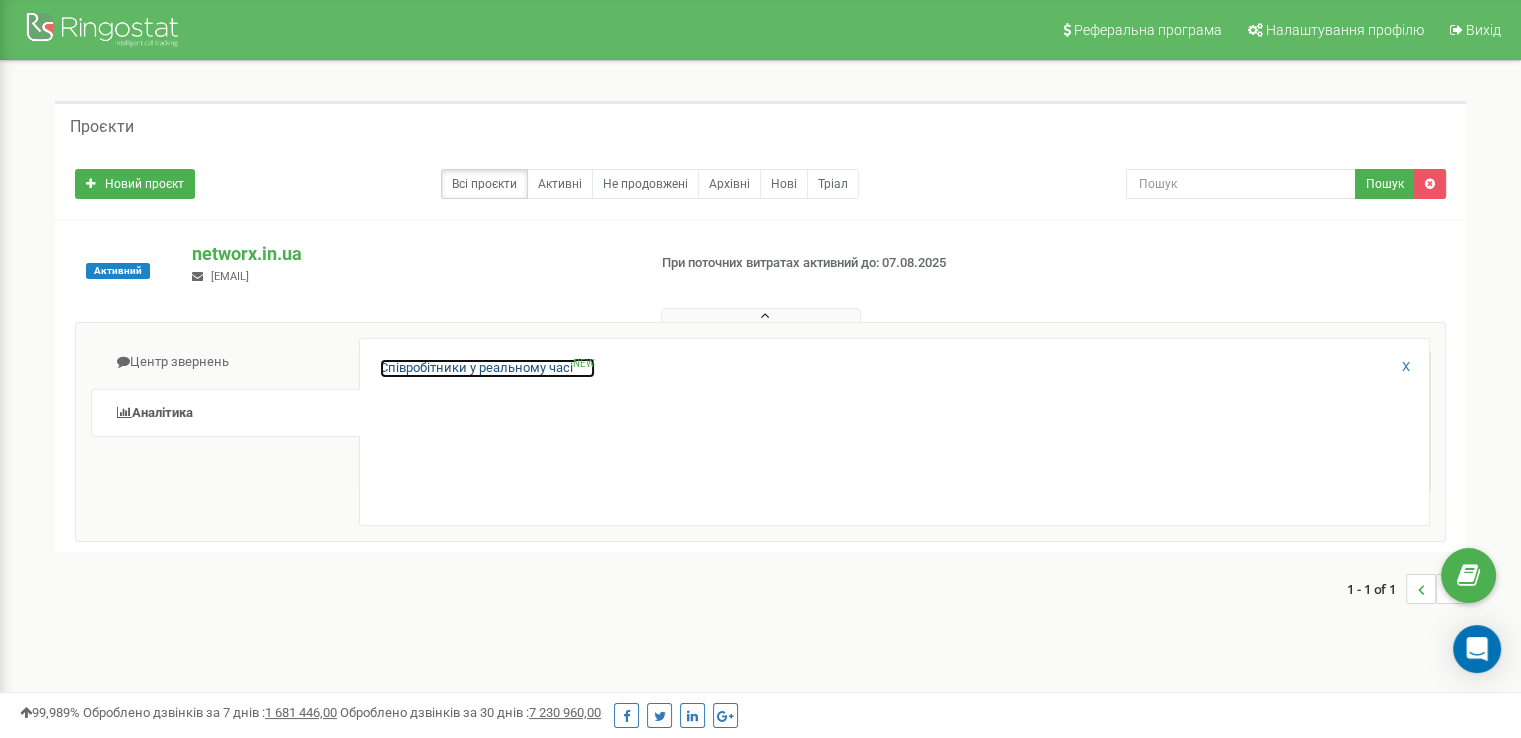 click on "Співробітники у реальному часі  NEW" at bounding box center [487, 368] 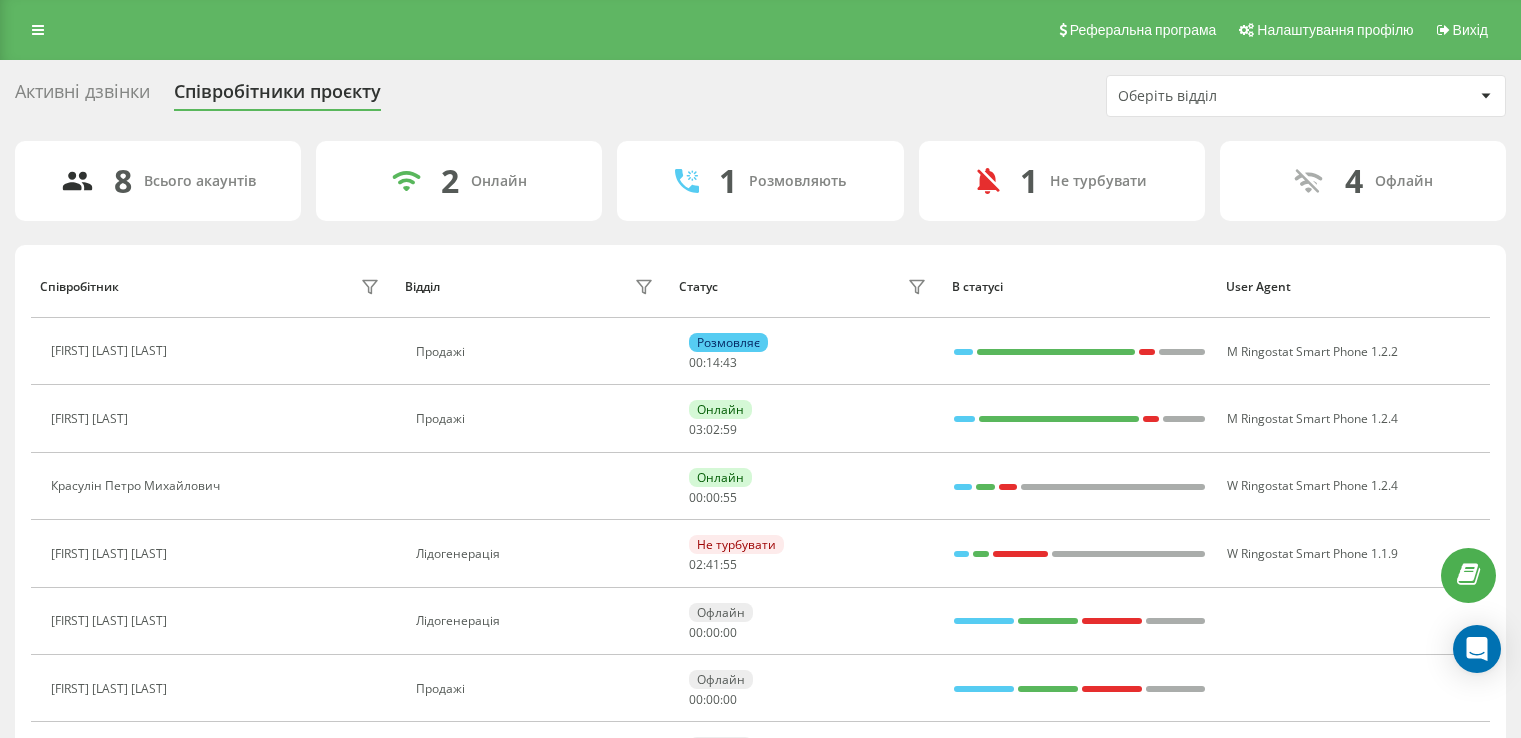 scroll, scrollTop: 0, scrollLeft: 0, axis: both 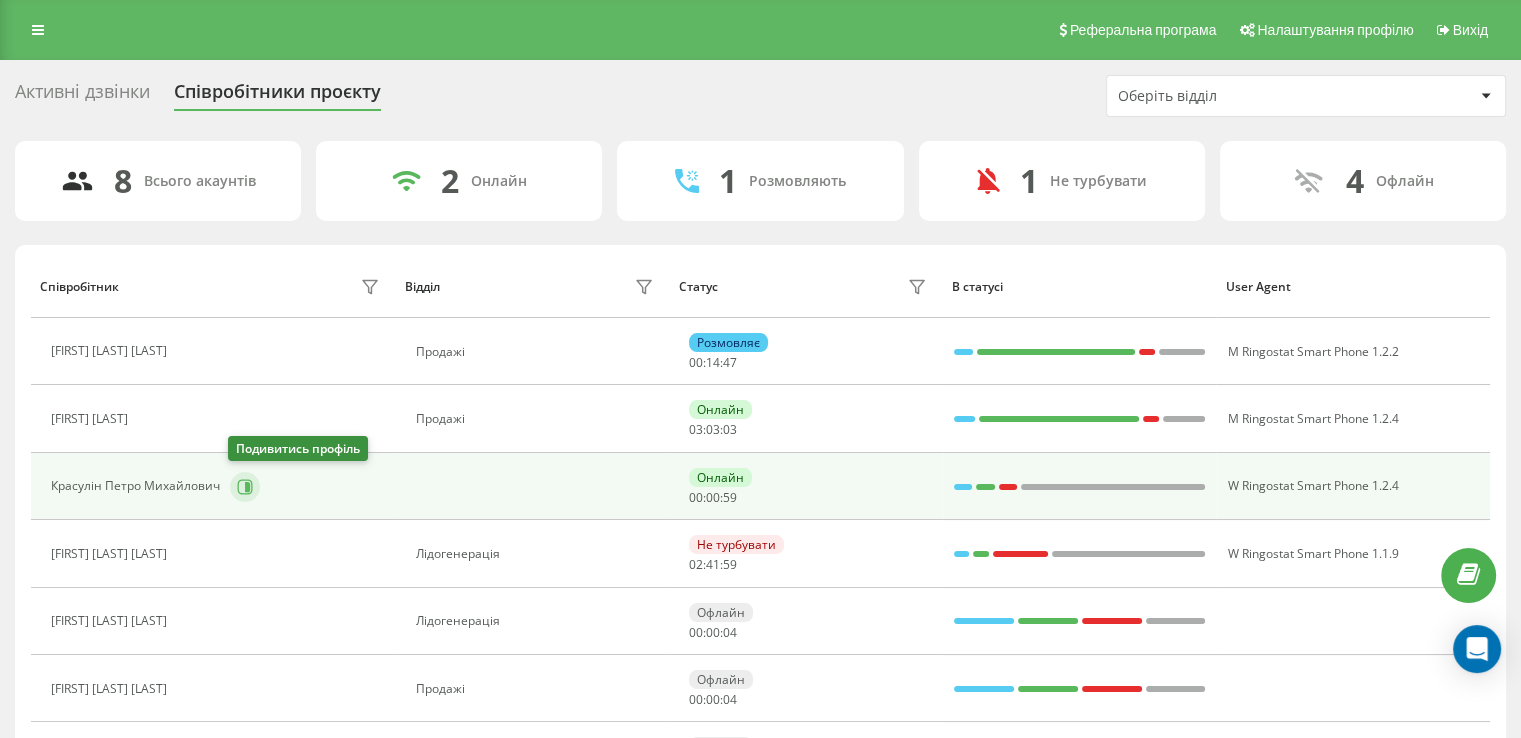 click 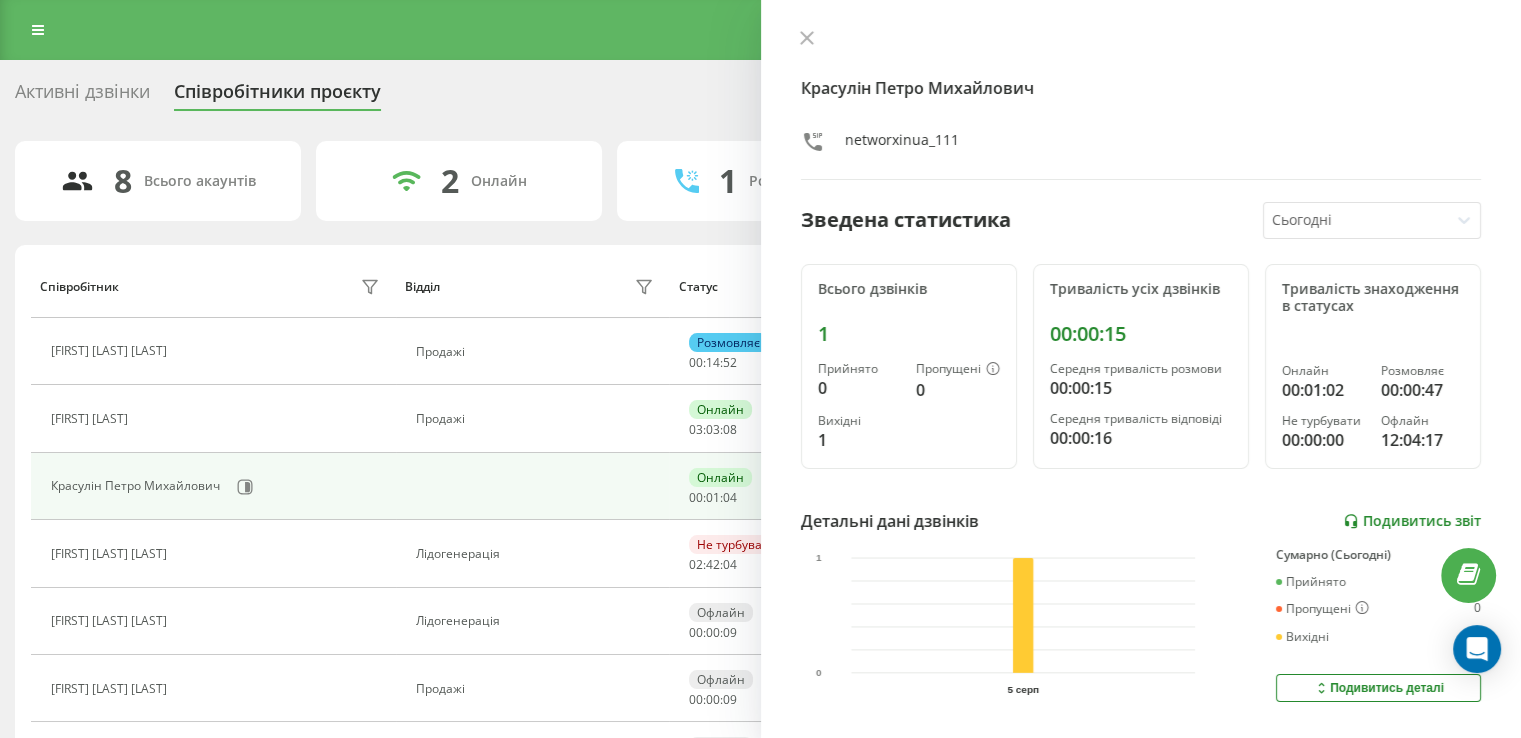 click on "Подивитись звіт" at bounding box center (1412, 521) 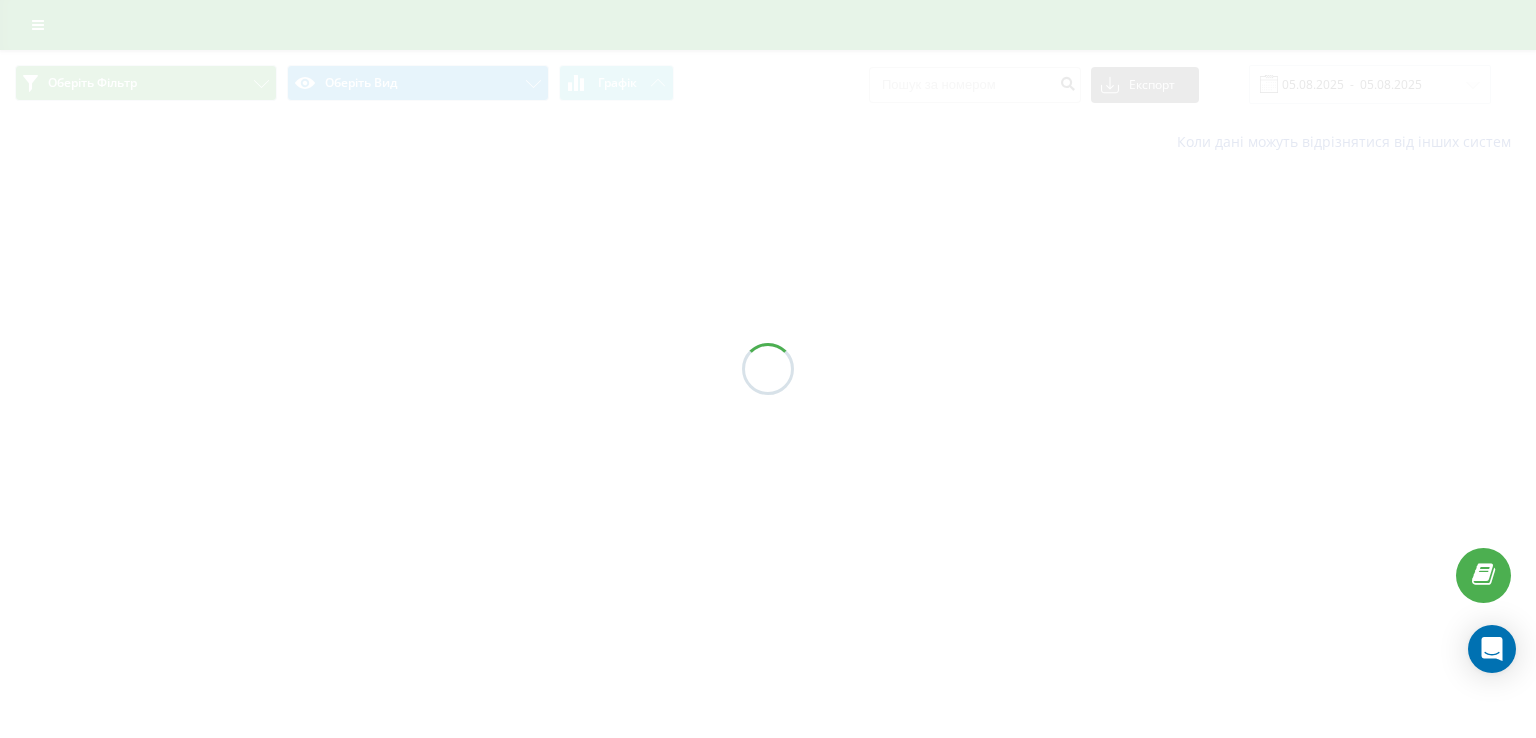 scroll, scrollTop: 0, scrollLeft: 0, axis: both 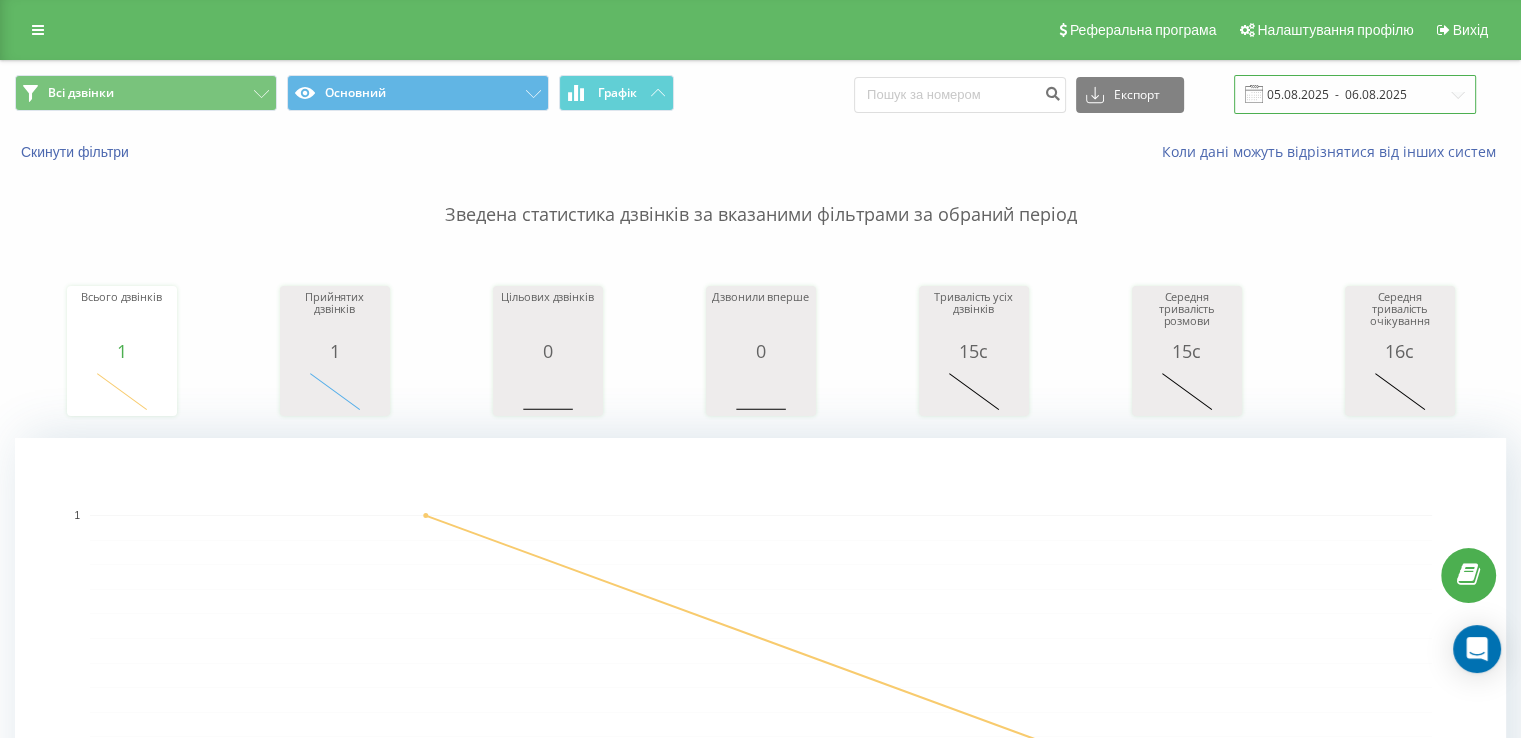 click on "05.08.2025  -  06.08.2025" at bounding box center [1355, 94] 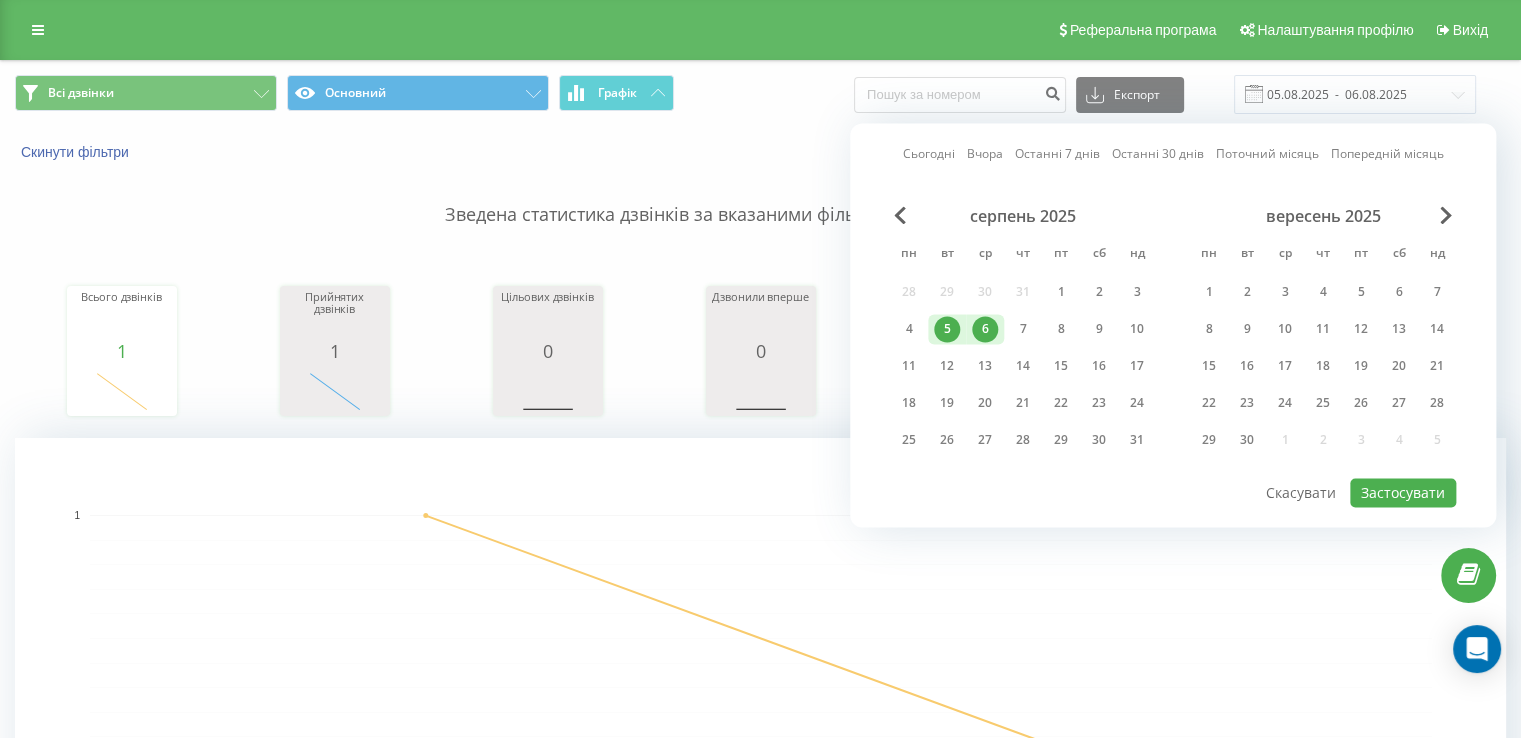 click on "Сьогодні Вчора Останні 7 днів Останні 30 днів Поточний місяць Попередній місяць серпень 2025 пн вт ср чт пт сб нд 28 29 30 31 1 2 3 4 5 6 7 8 9 10 11 12 13 14 15 16 17 18 19 20 21 22 23 24 25 26 27 28 29 30 31 вересень 2025 пн вт ср чт пт сб нд 1 2 3 4 5 6 7 8 9 10 11 12 13 14 15 16 17 18 19 20 21 22 23 24 25 26 27 28 29 30 1 2 3 4 5 Застосувати Скасувати" at bounding box center (1173, 325) 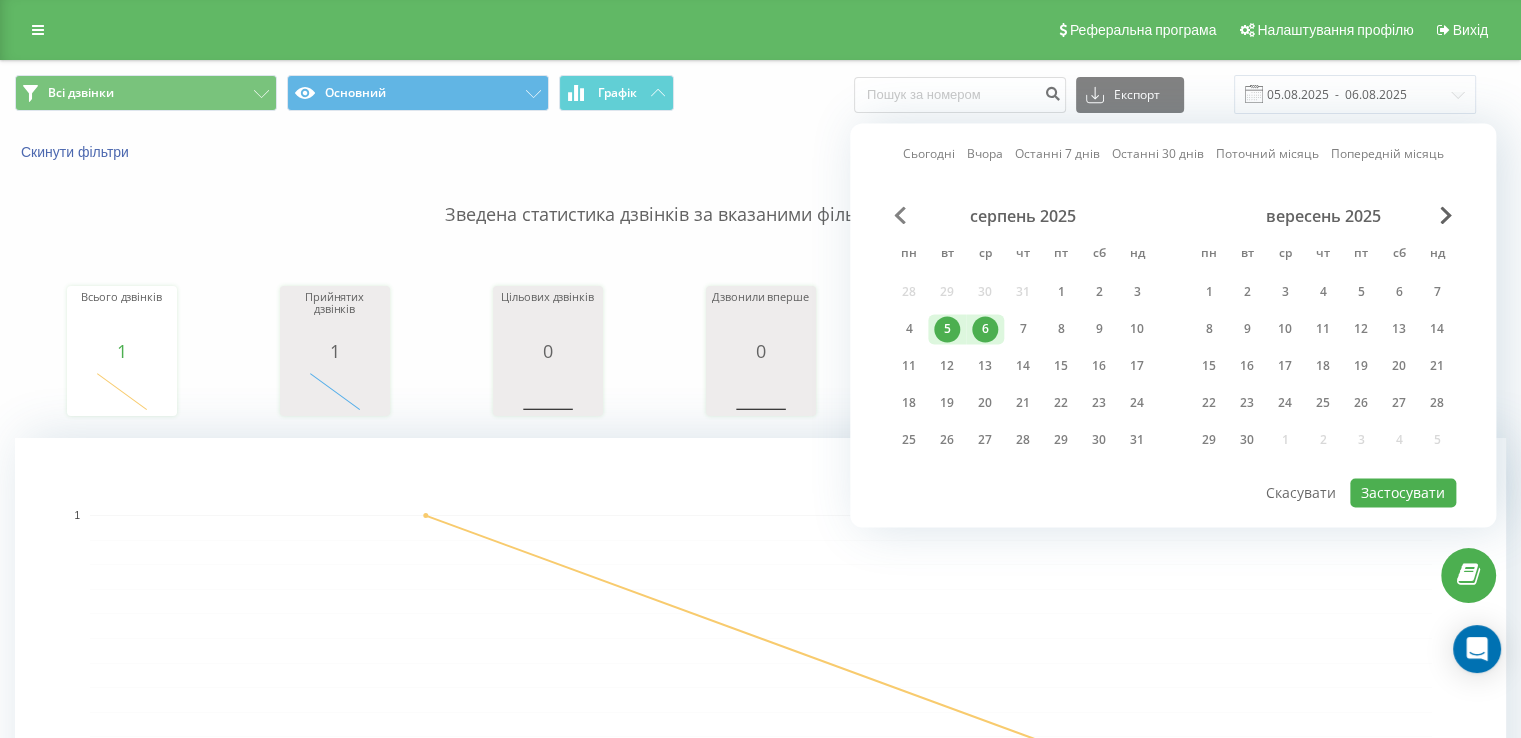 click at bounding box center (900, 215) 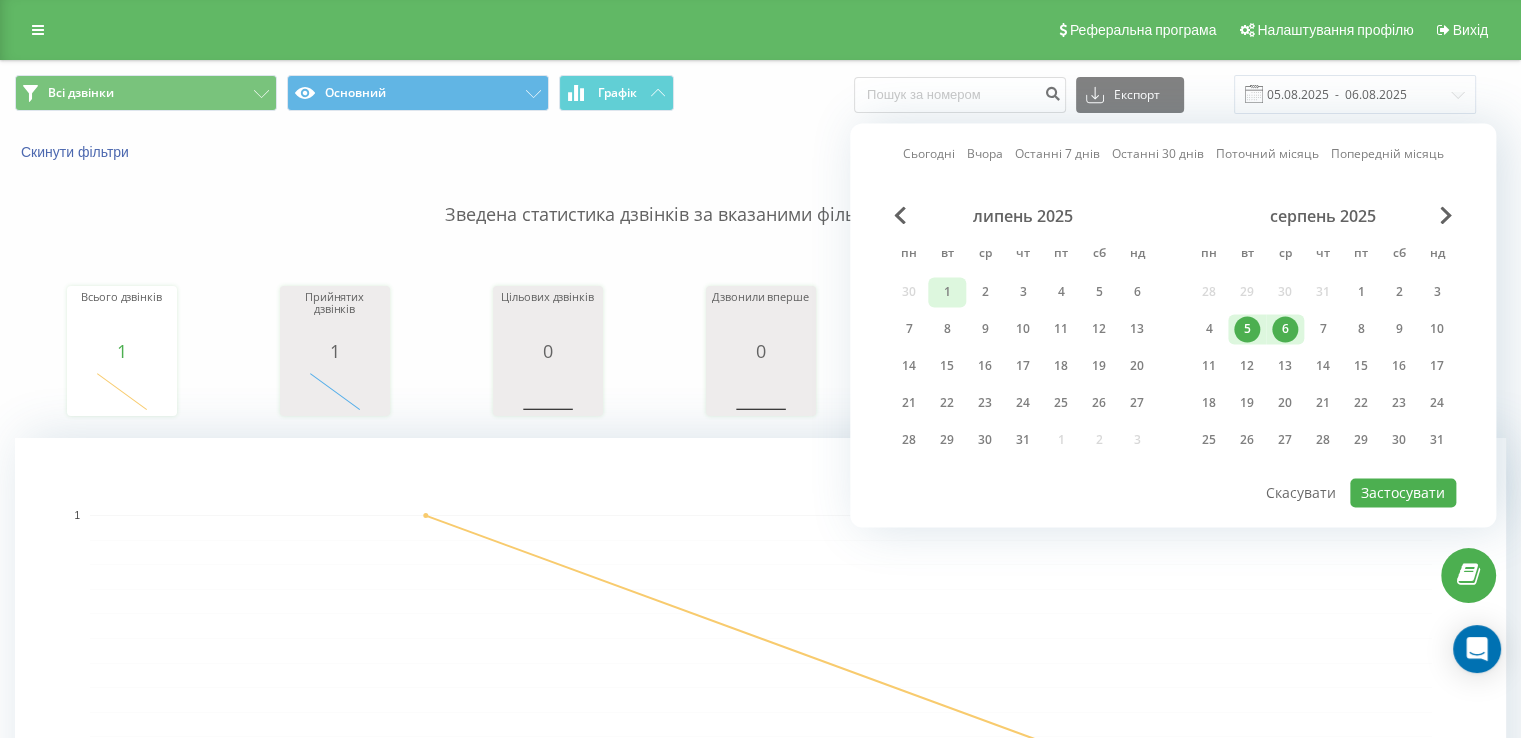 click on "1" at bounding box center (947, 292) 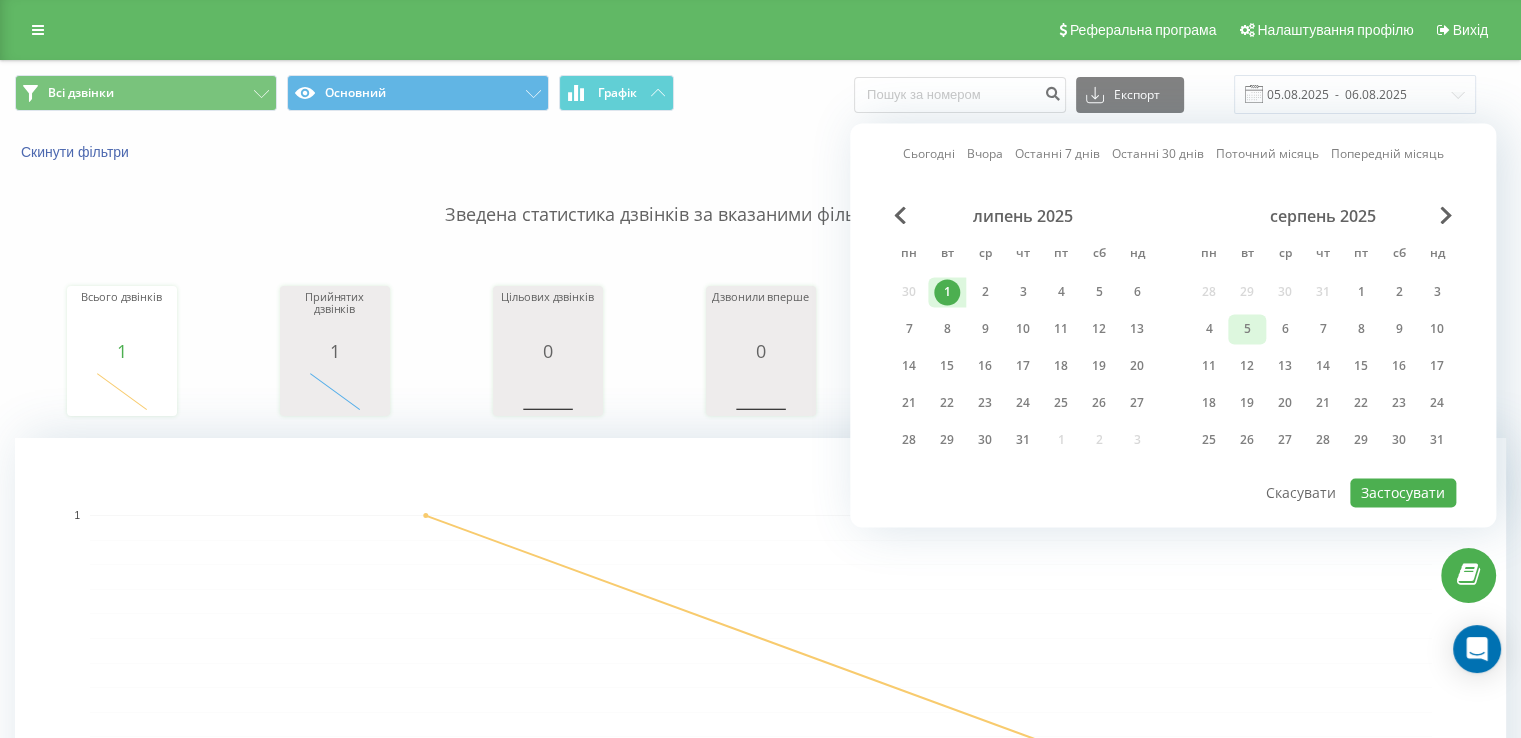 click on "5" at bounding box center [1247, 329] 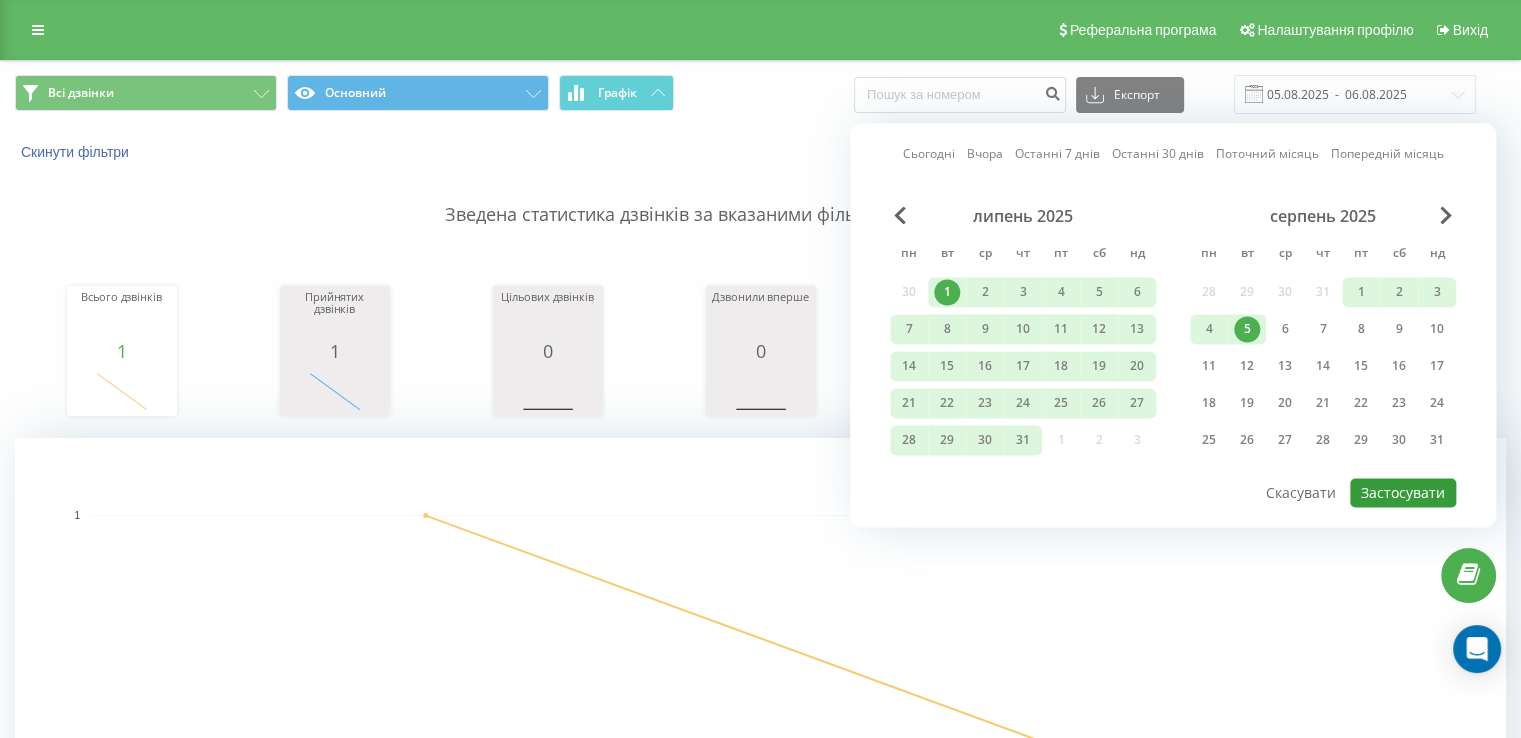 click on "Застосувати" at bounding box center (1403, 492) 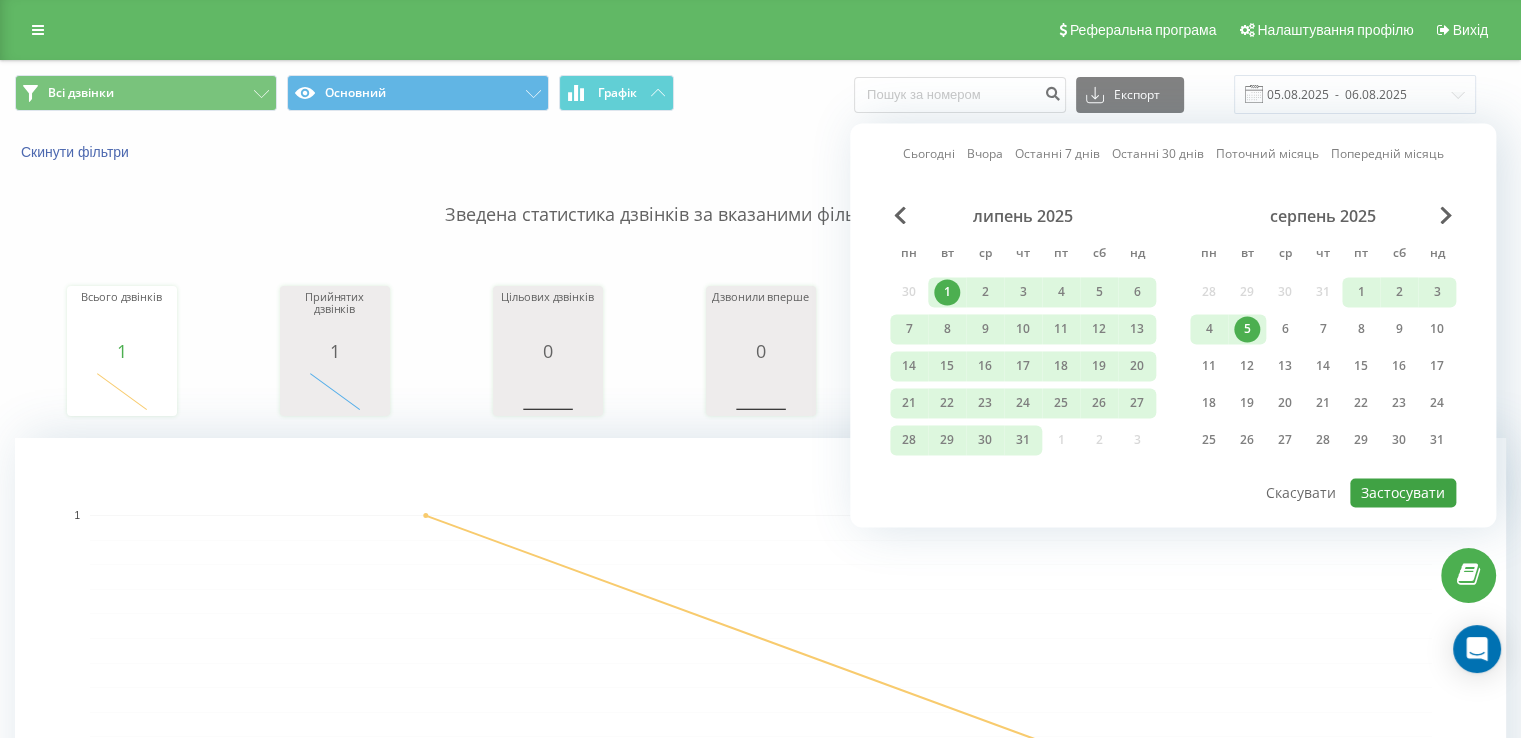 type on "[DATE]  -  [DATE]" 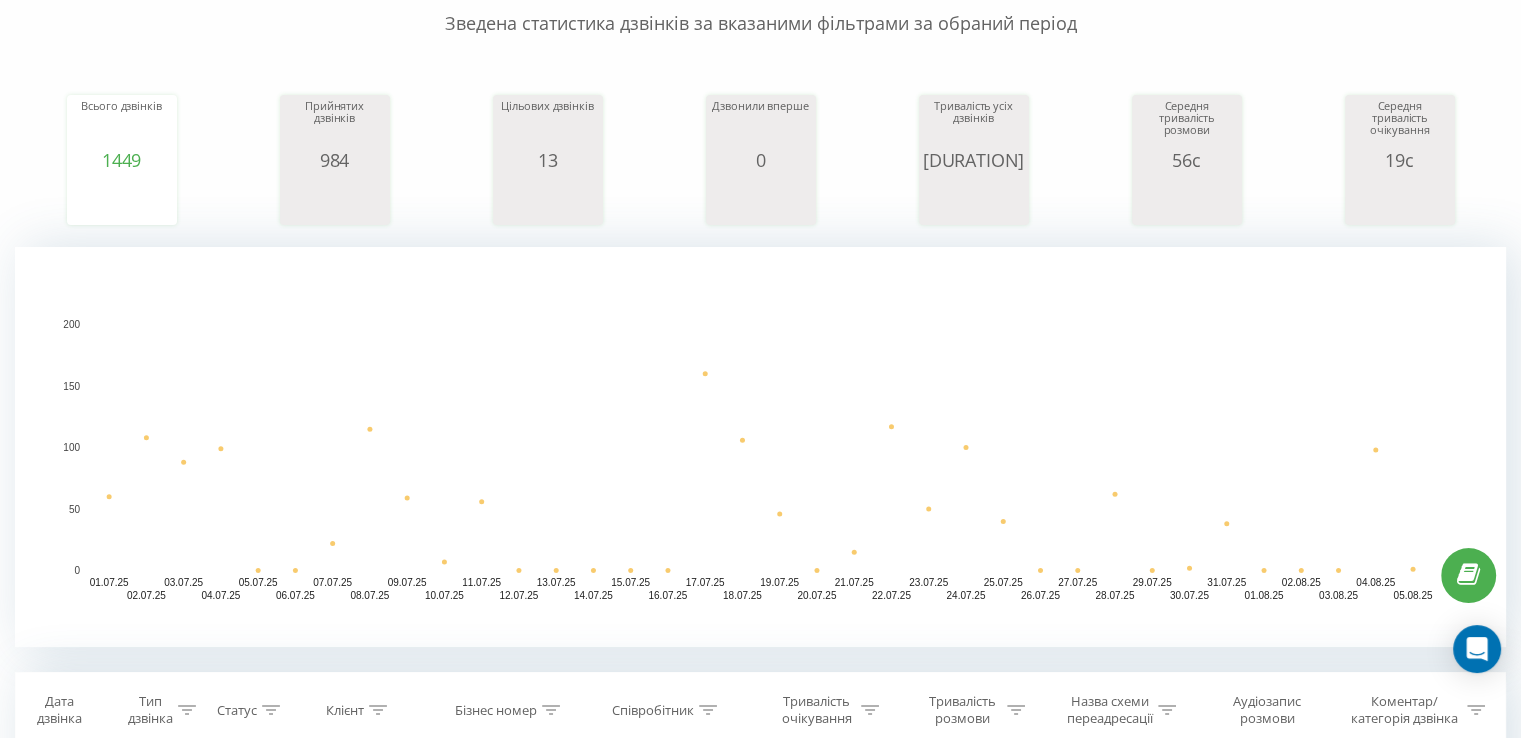 scroll, scrollTop: 500, scrollLeft: 0, axis: vertical 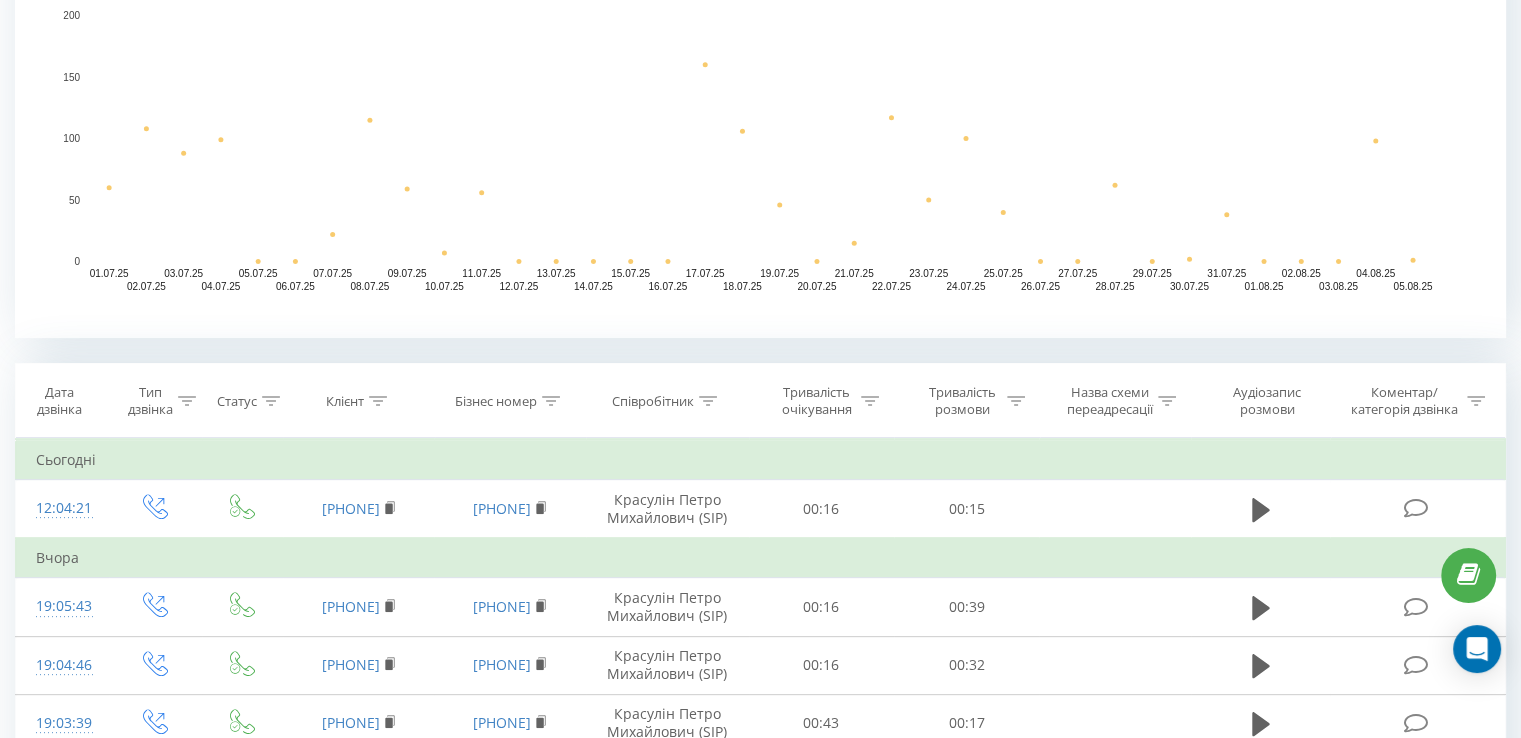 click on "Клієнт" at bounding box center (358, 401) 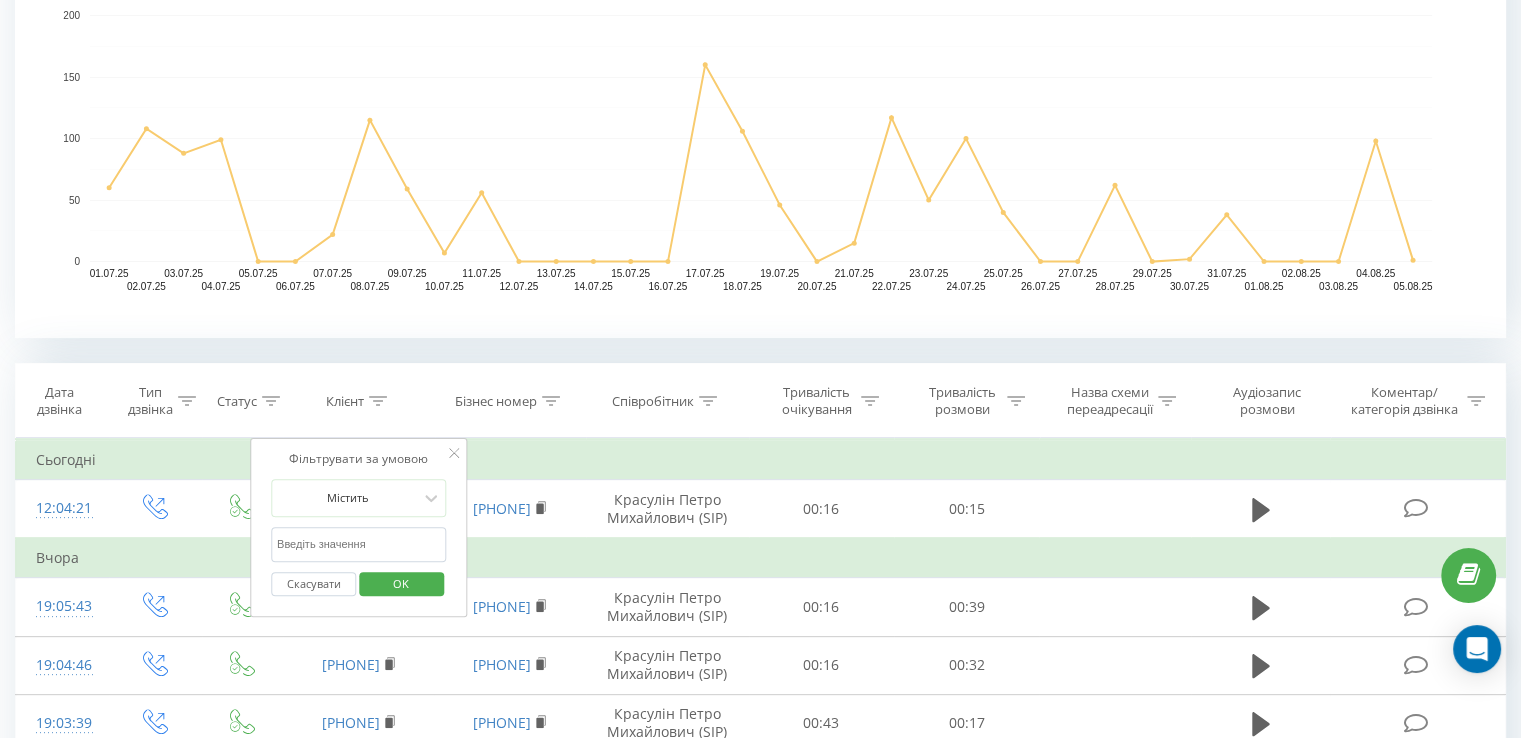 click at bounding box center [359, 544] 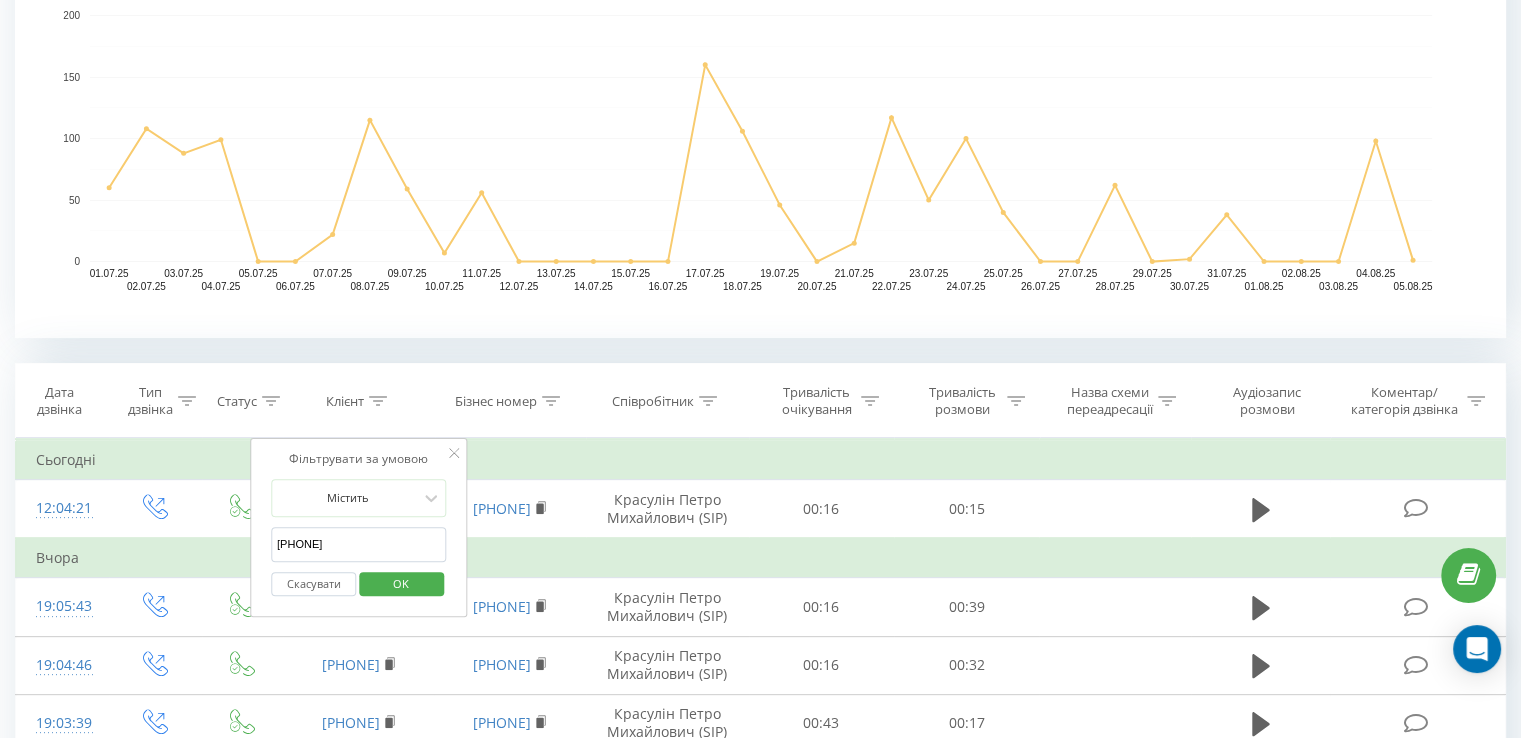 click on "[PHONE]" at bounding box center (359, 544) 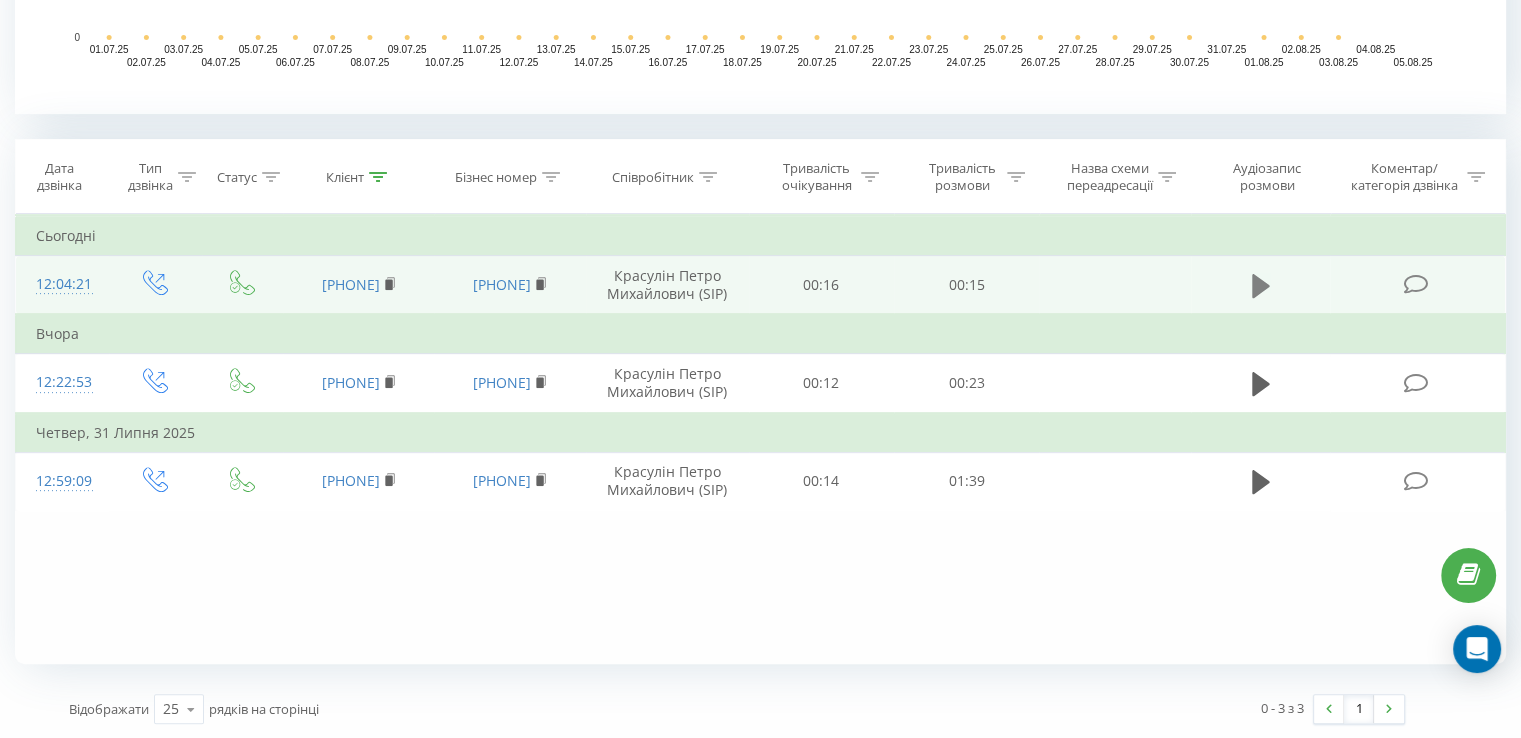 scroll, scrollTop: 724, scrollLeft: 0, axis: vertical 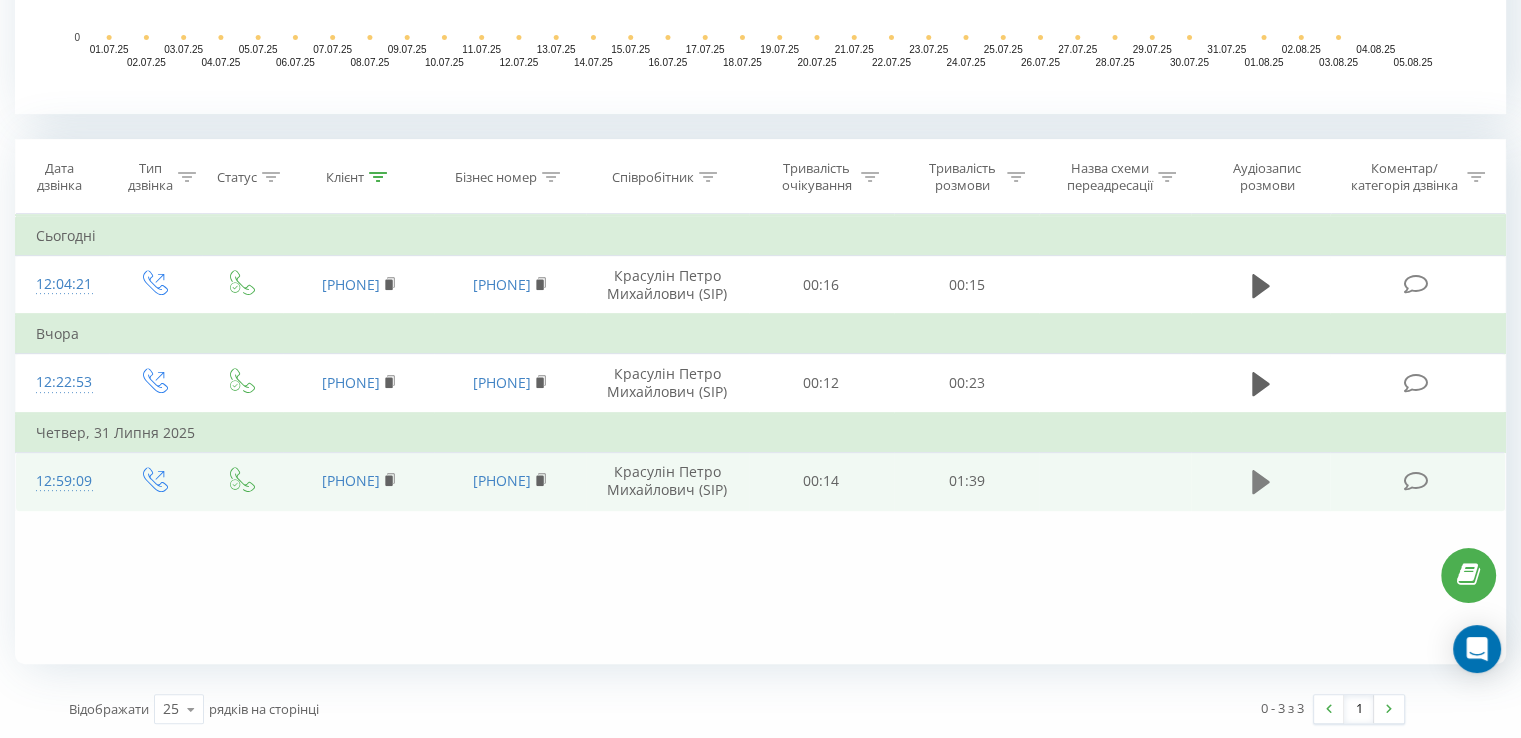 click at bounding box center [1261, 482] 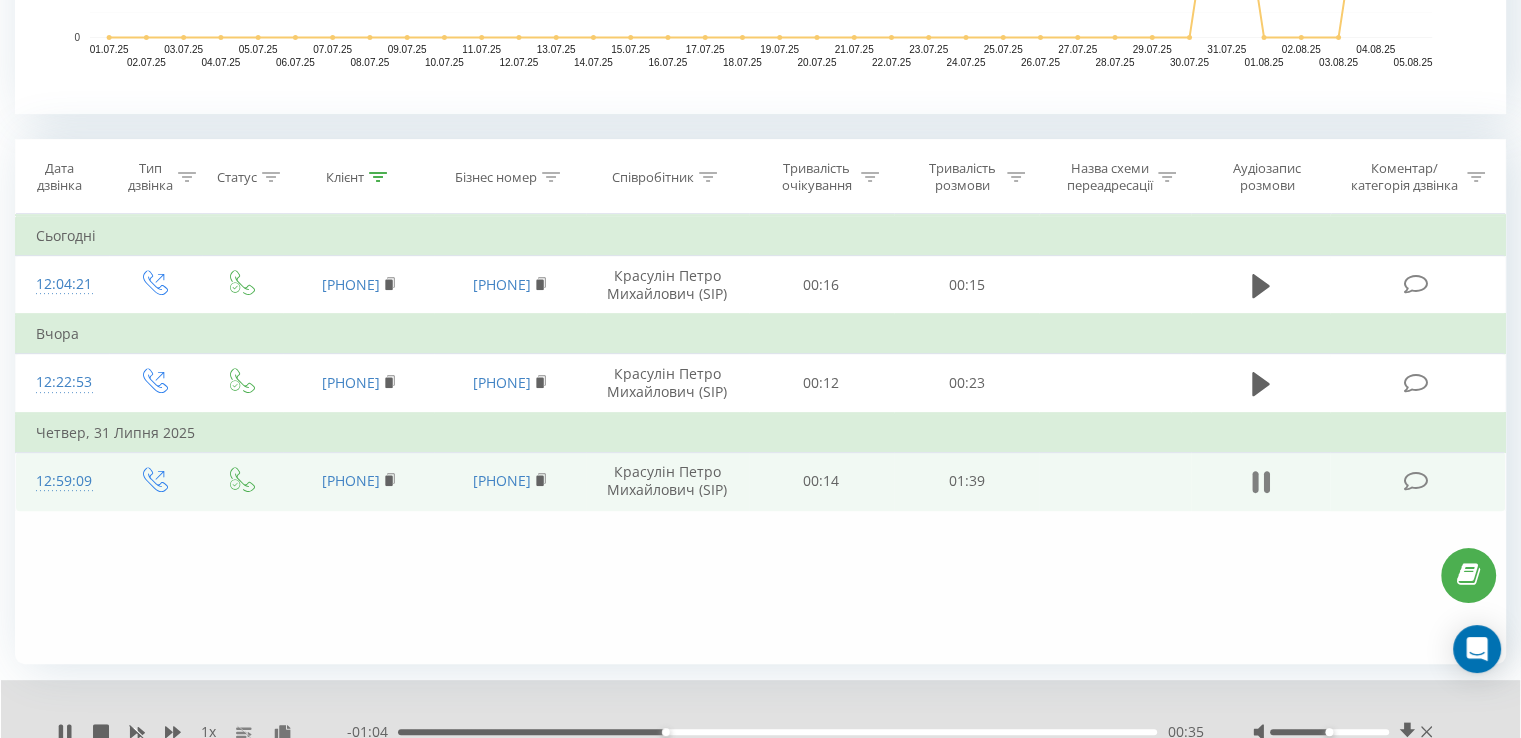 click 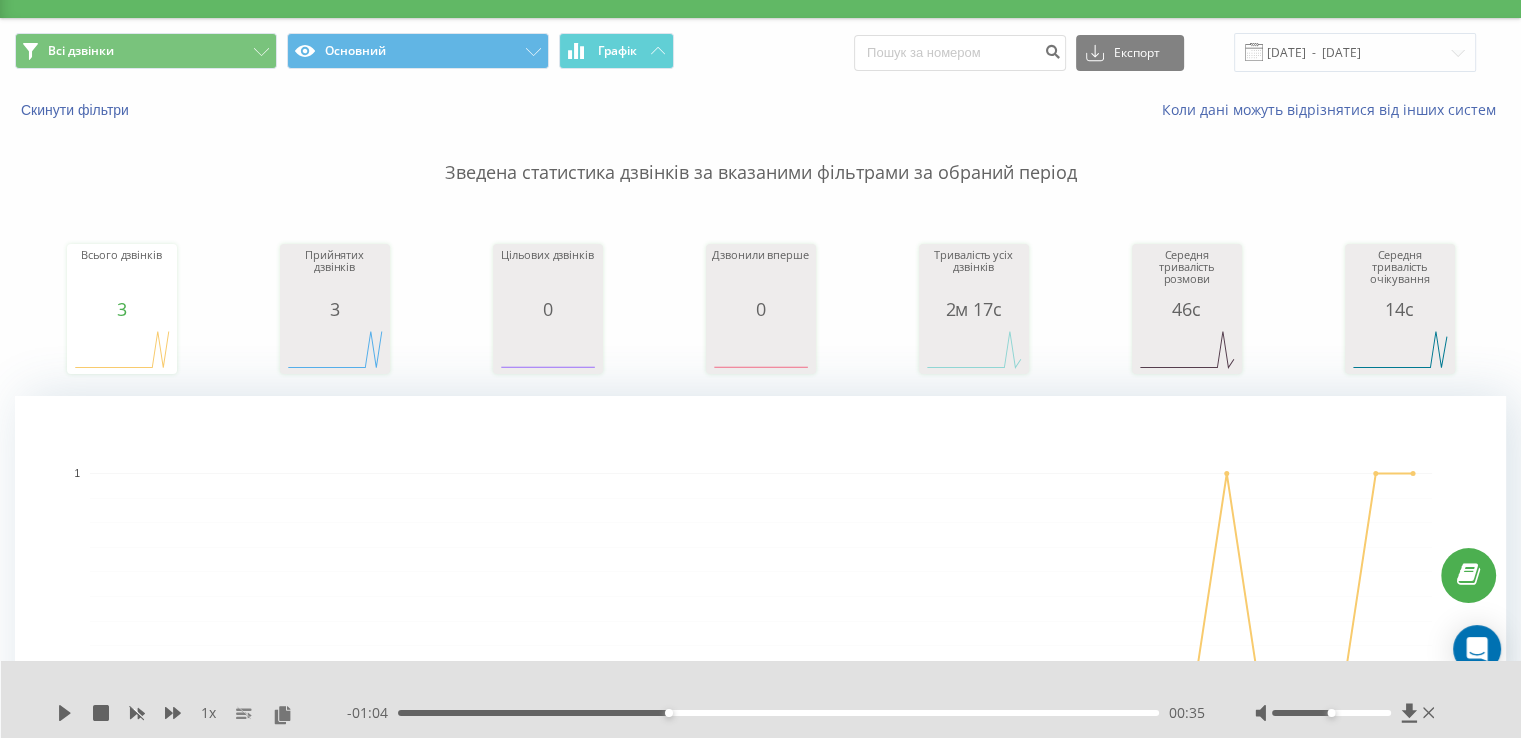 scroll, scrollTop: 0, scrollLeft: 0, axis: both 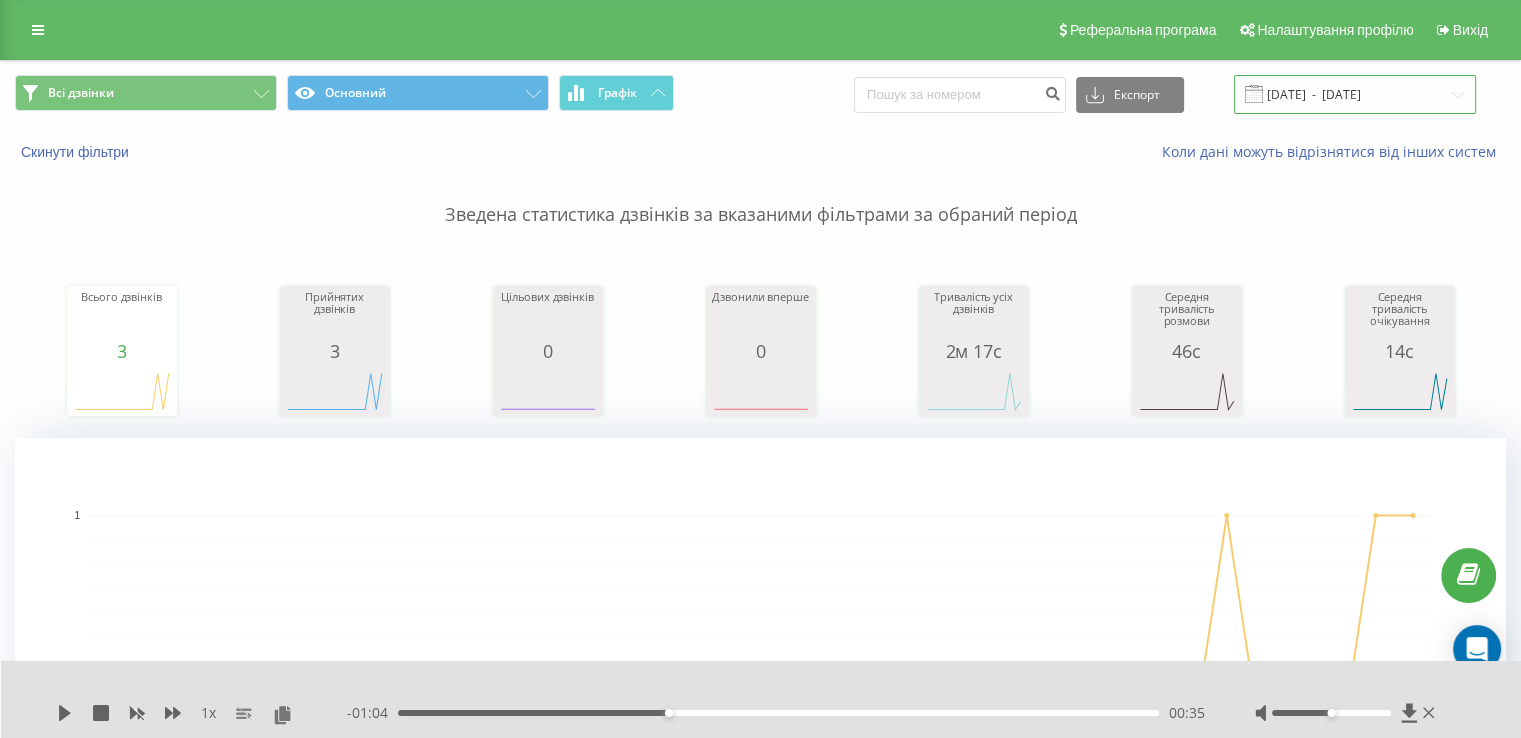 click on "[DATE]  -  [DATE]" at bounding box center (1355, 94) 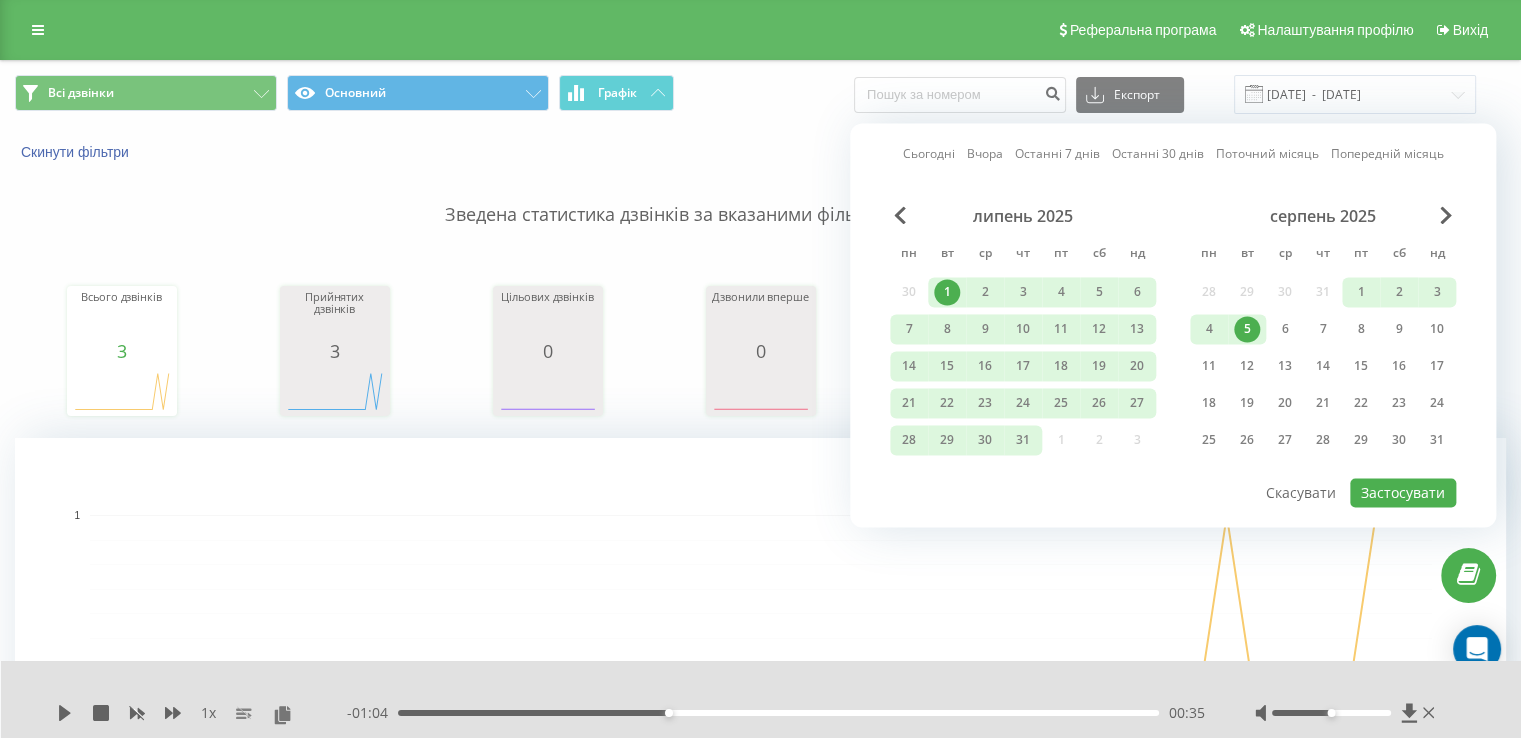 click on "5" at bounding box center (1247, 329) 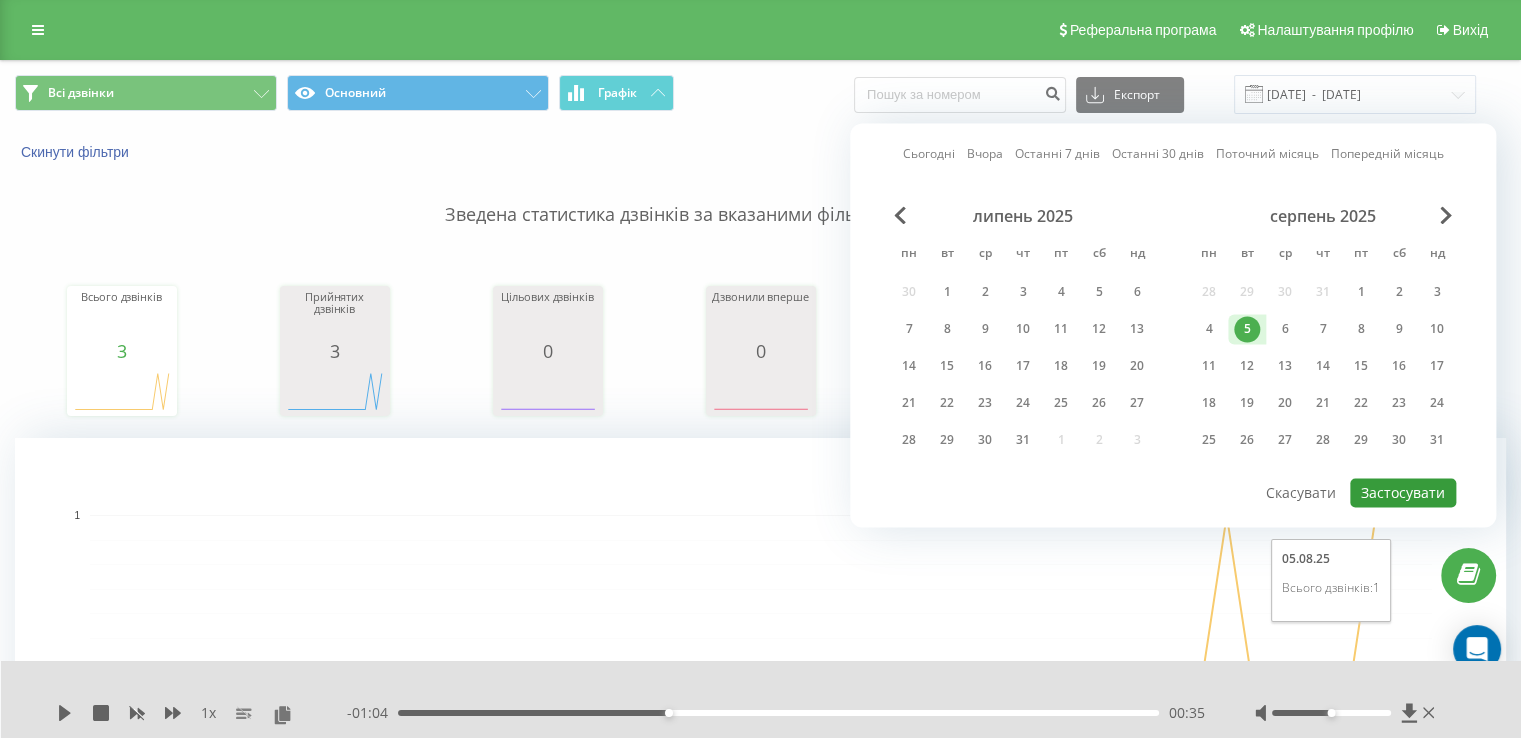 click on "Застосувати" at bounding box center [1403, 492] 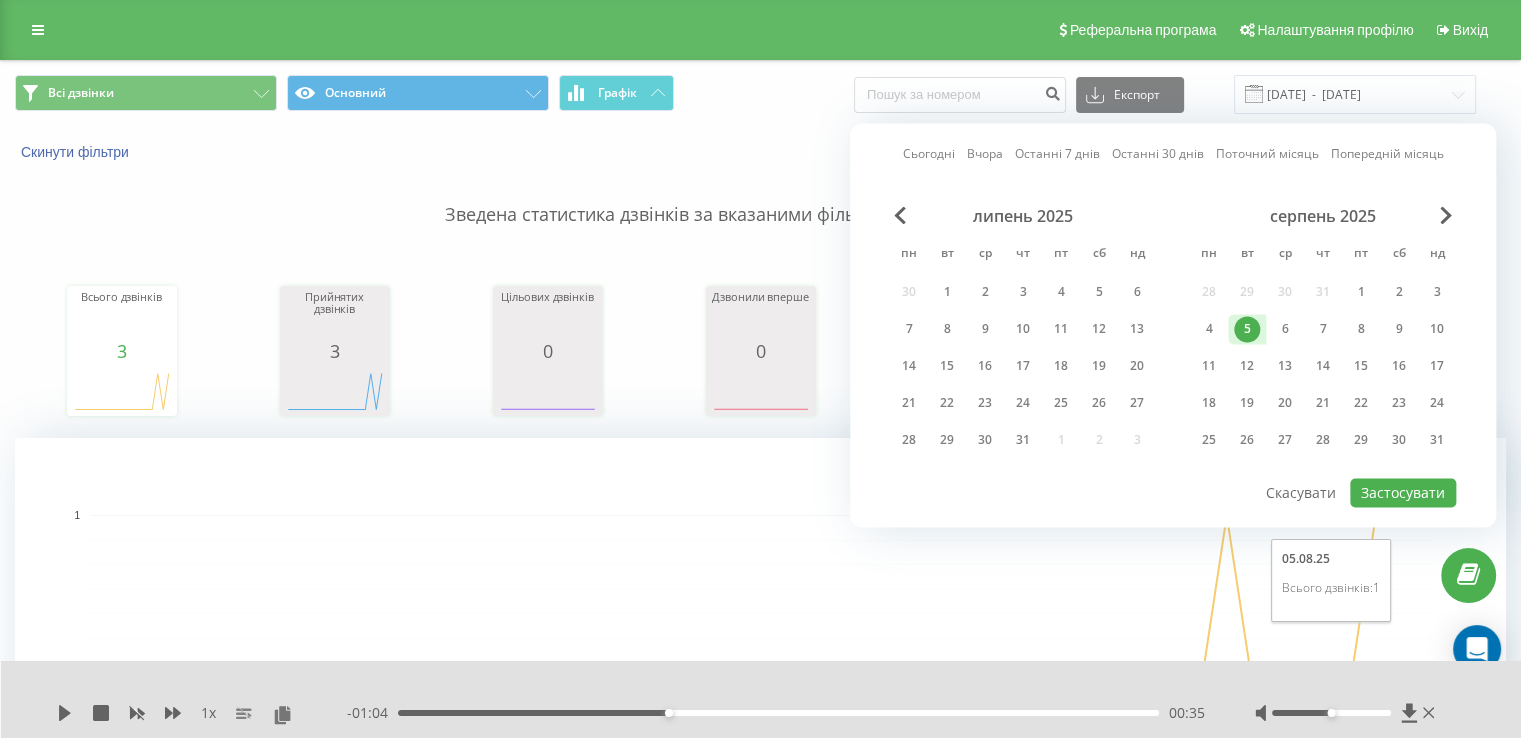 type on "05.08.2025  -  05.08.2025" 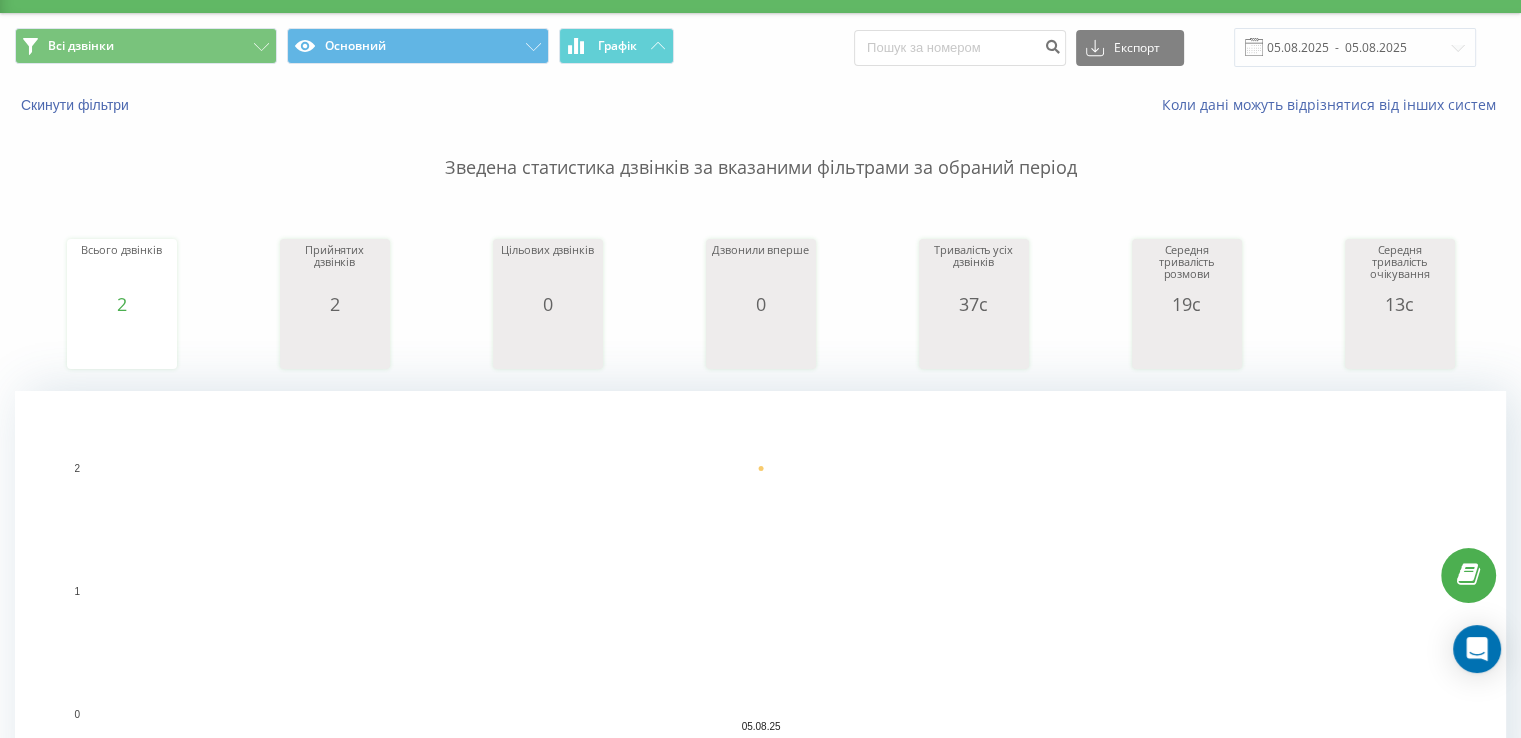 scroll, scrollTop: 700, scrollLeft: 0, axis: vertical 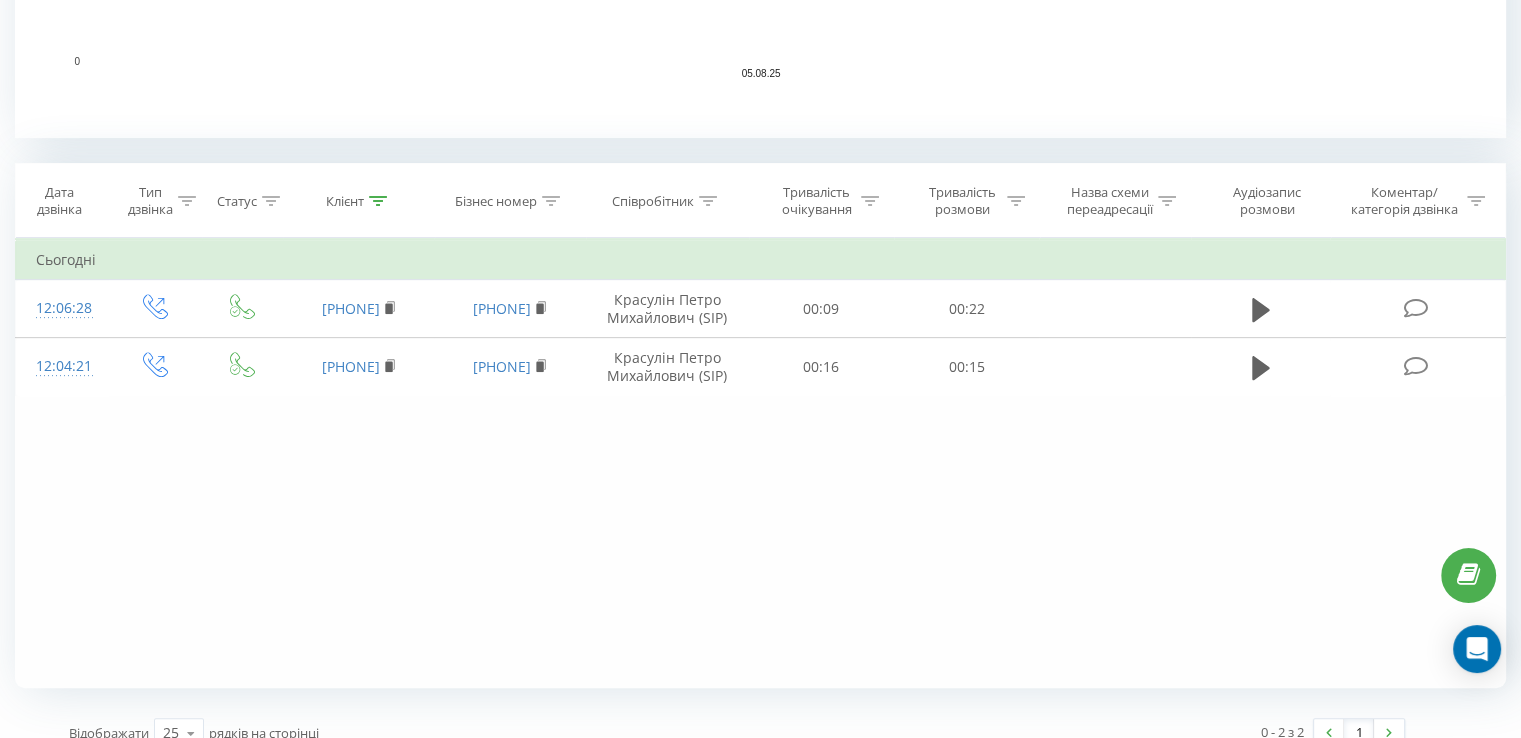 click 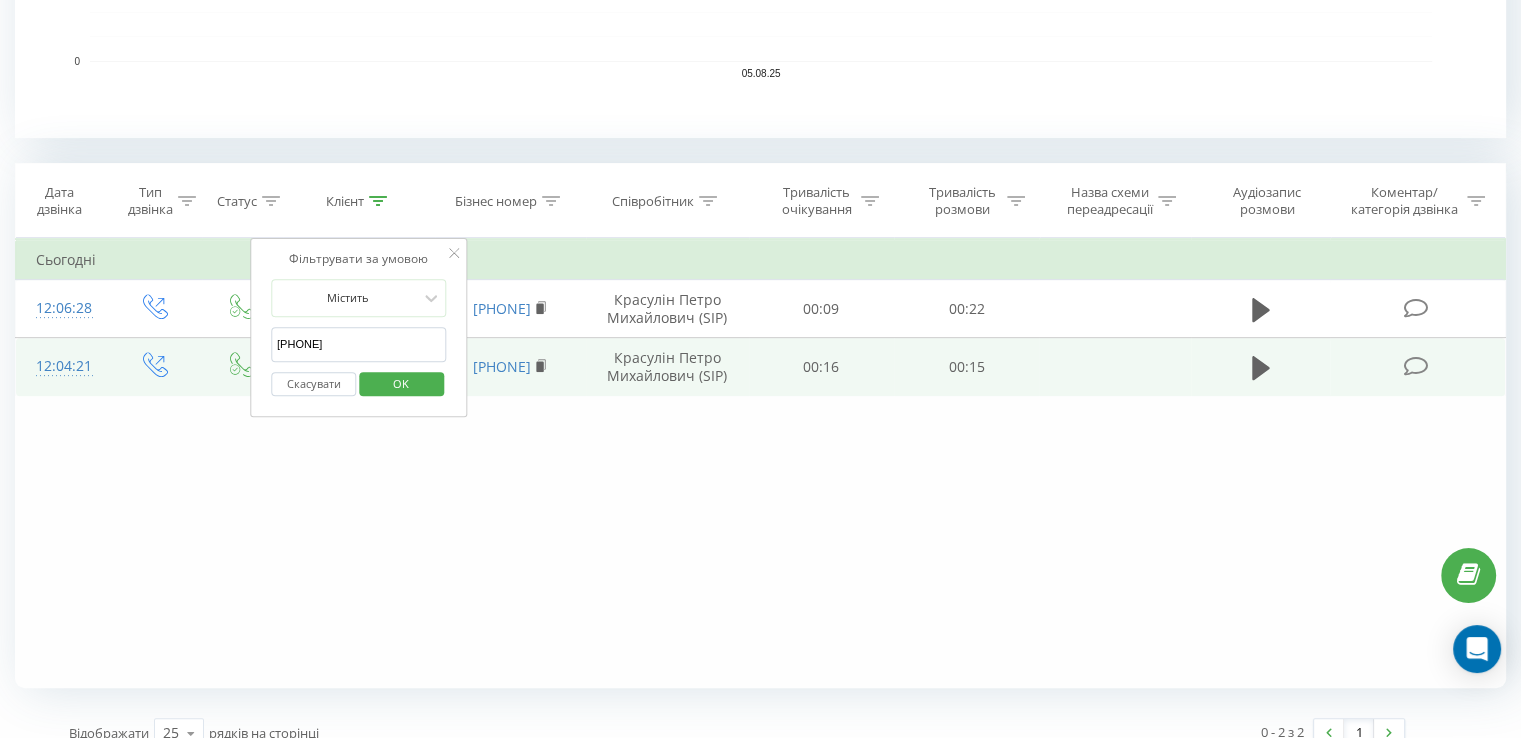 drag, startPoint x: 380, startPoint y: 338, endPoint x: 144, endPoint y: 351, distance: 236.35777 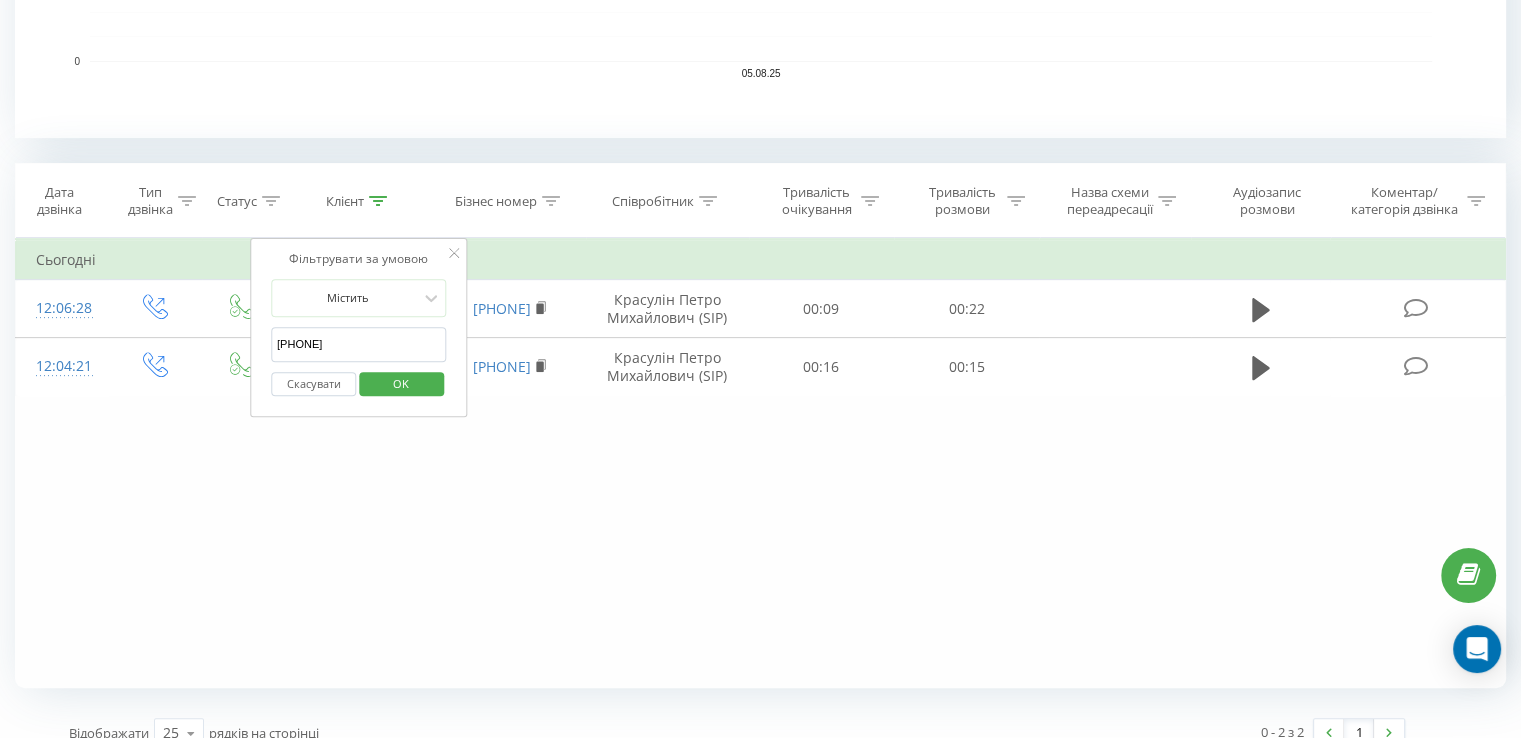 type 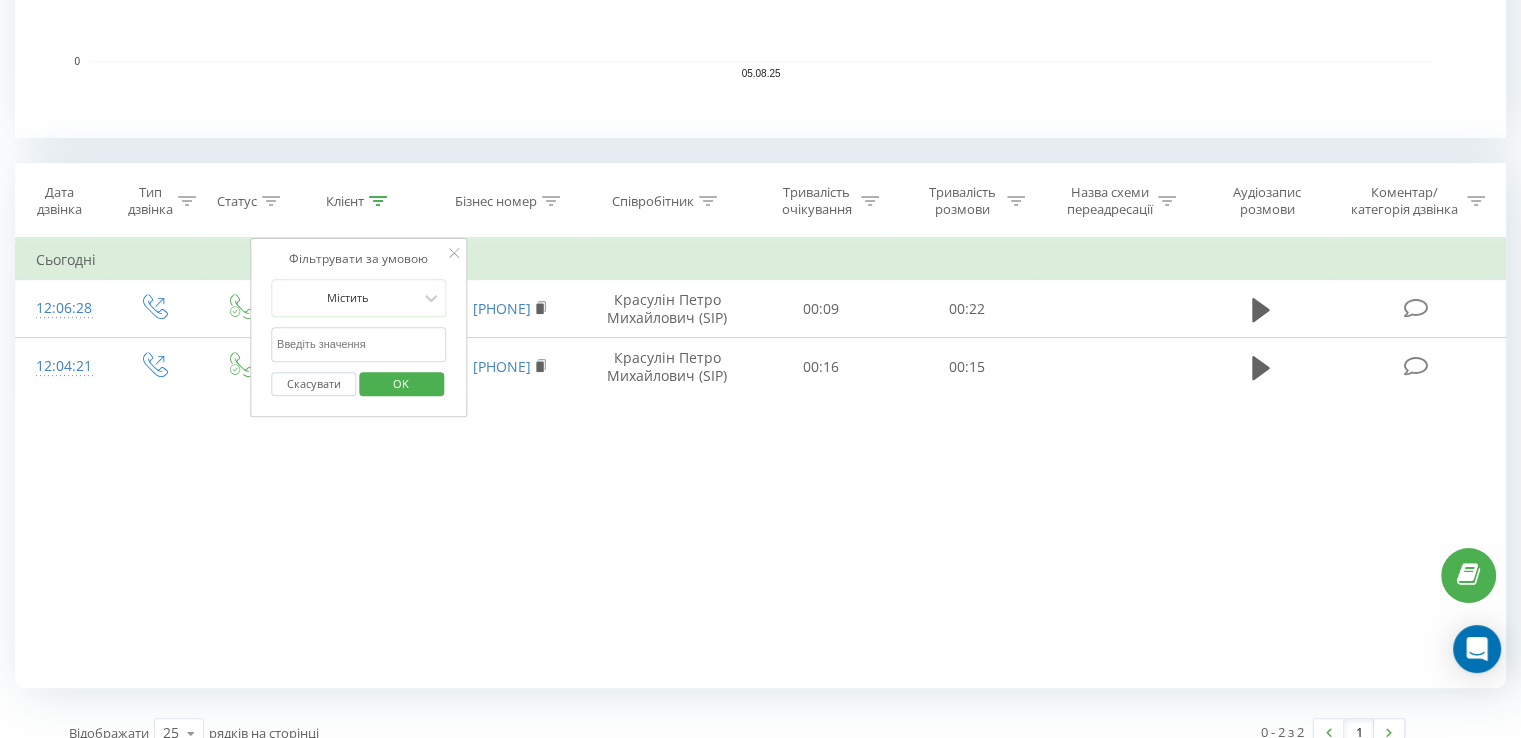 click on "OK" at bounding box center [401, 384] 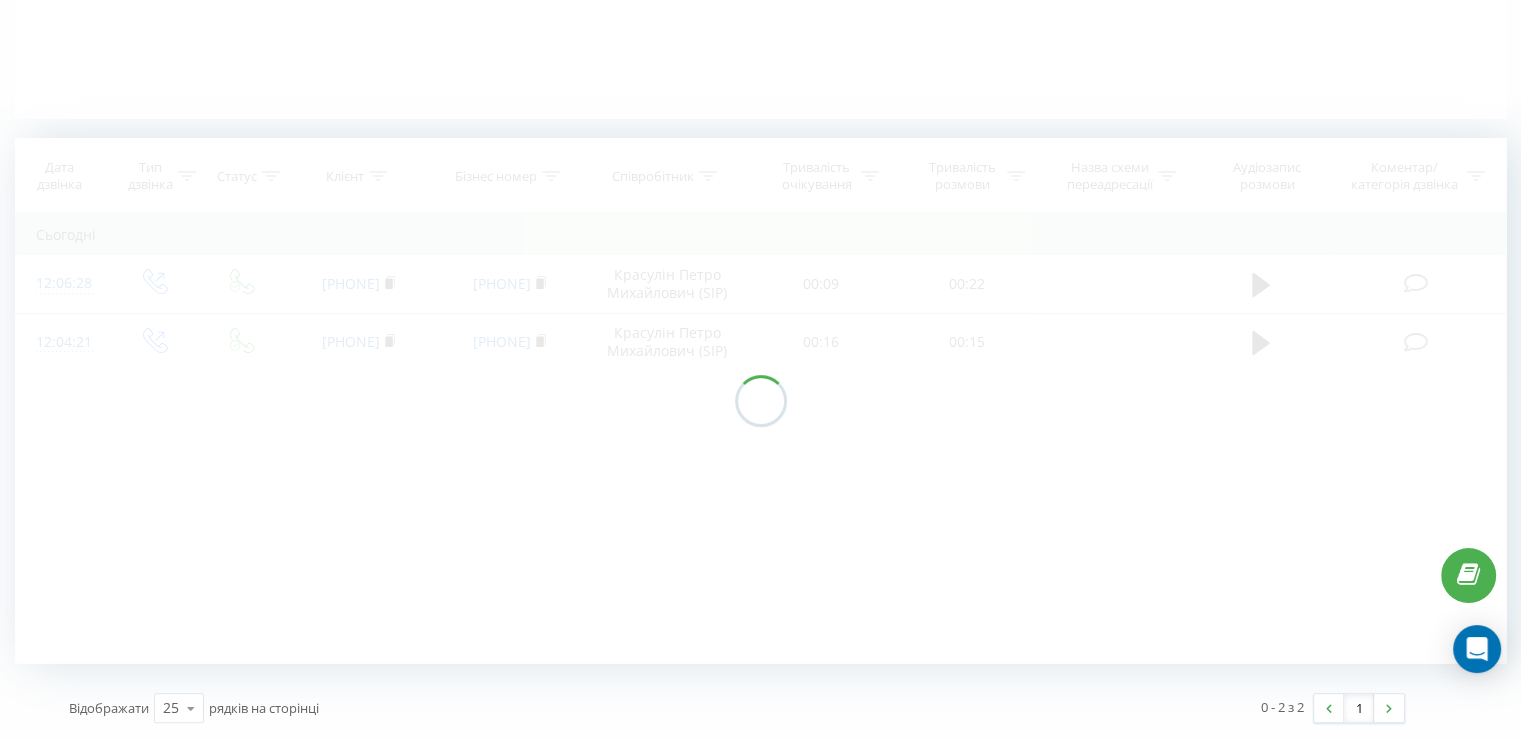 scroll, scrollTop: 444, scrollLeft: 0, axis: vertical 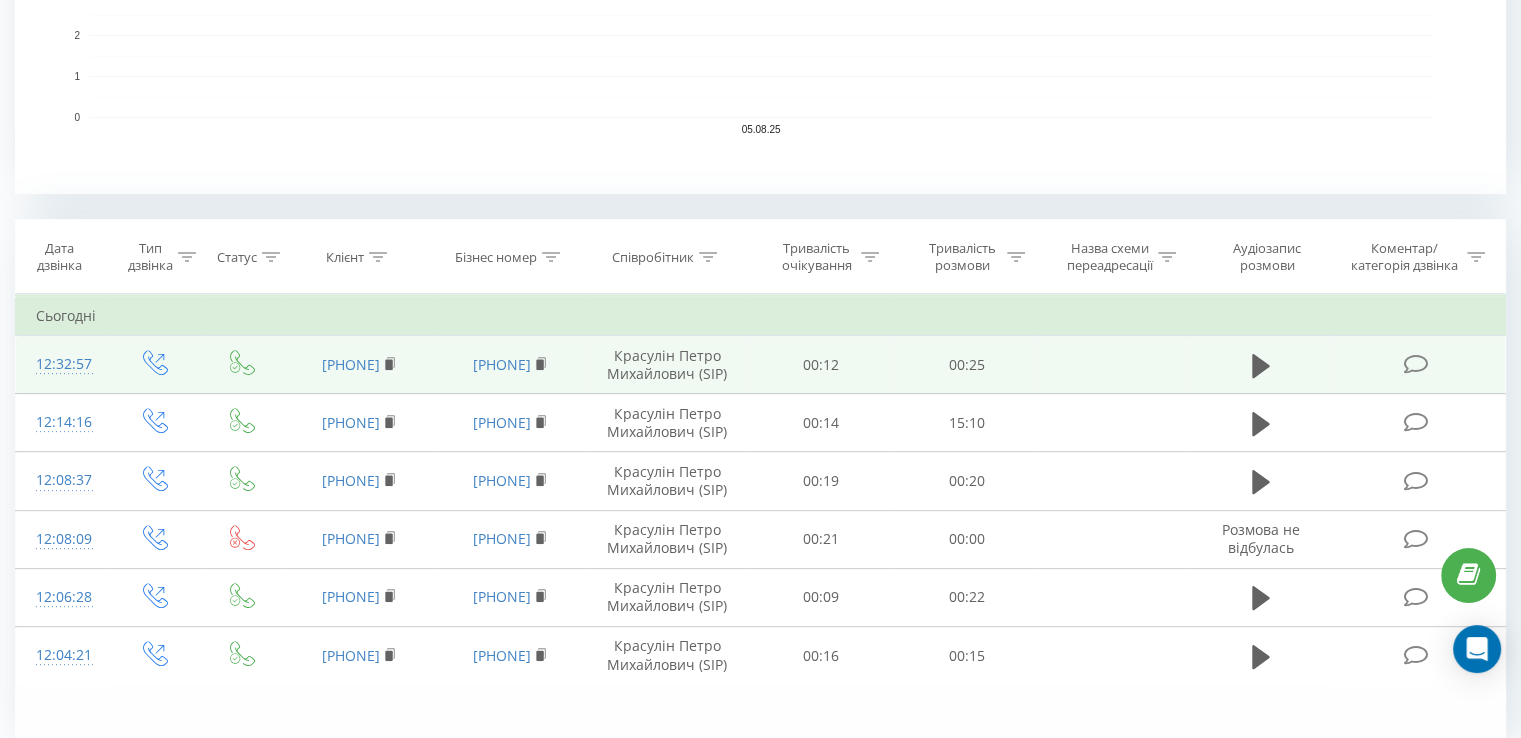 click at bounding box center [1261, 365] 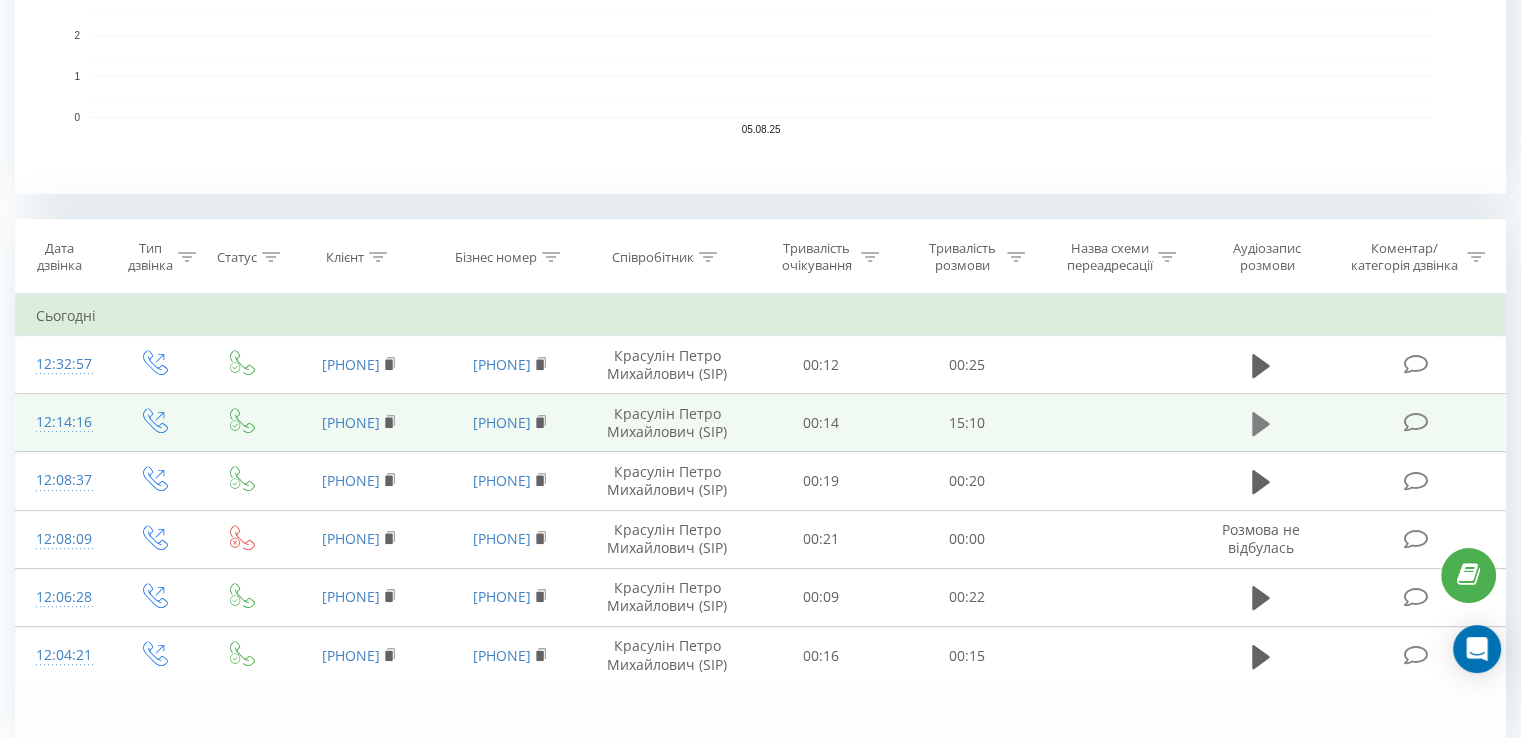 click 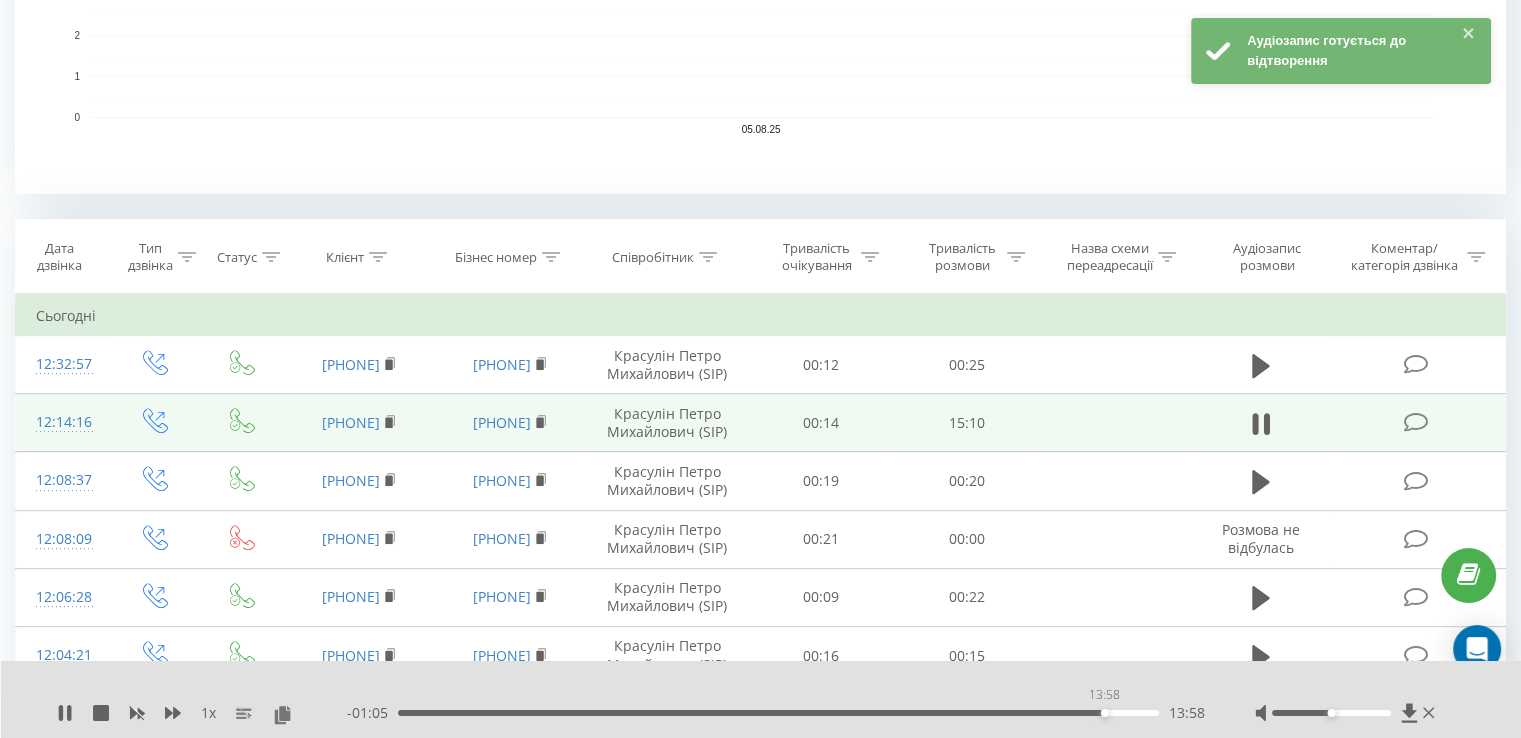 click on "13:58" at bounding box center (778, 713) 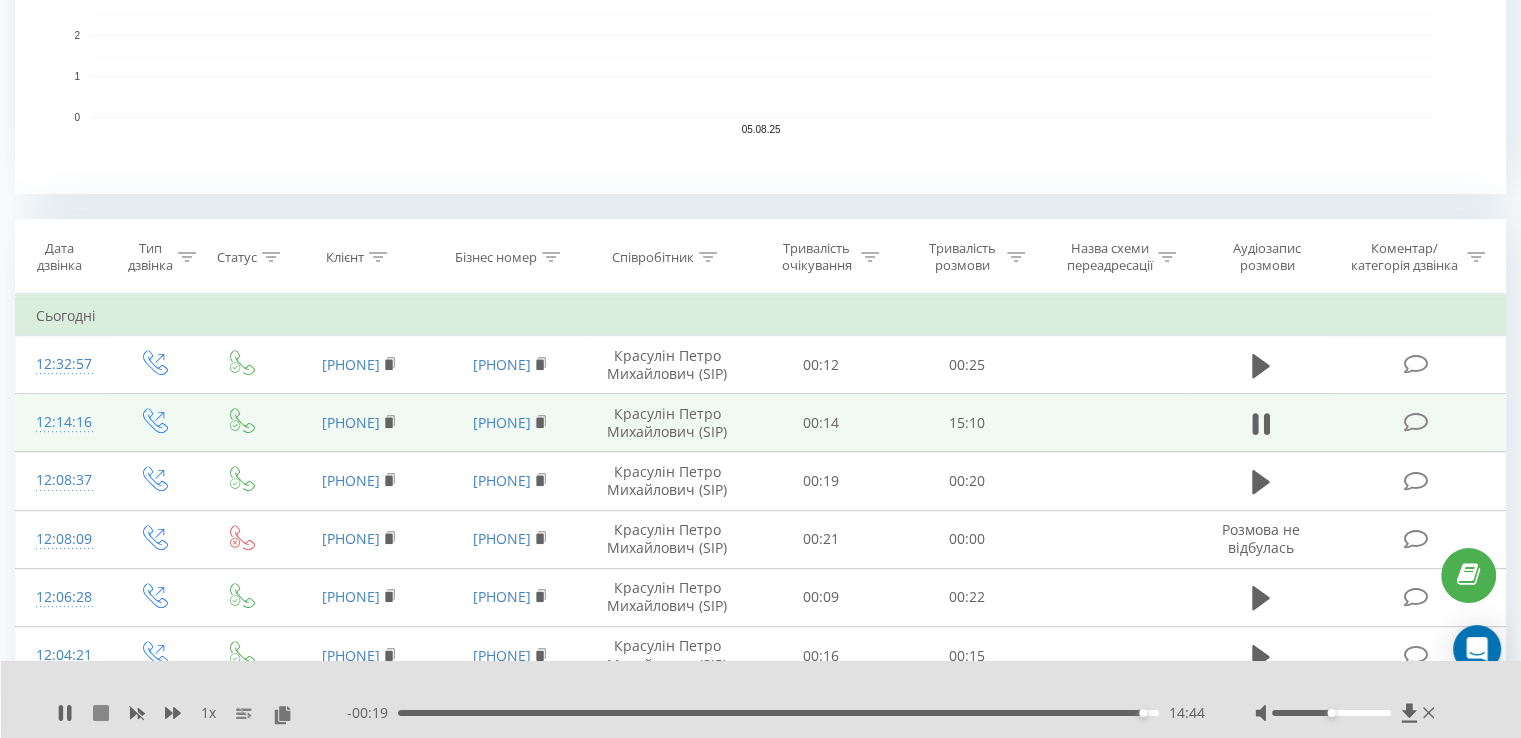click 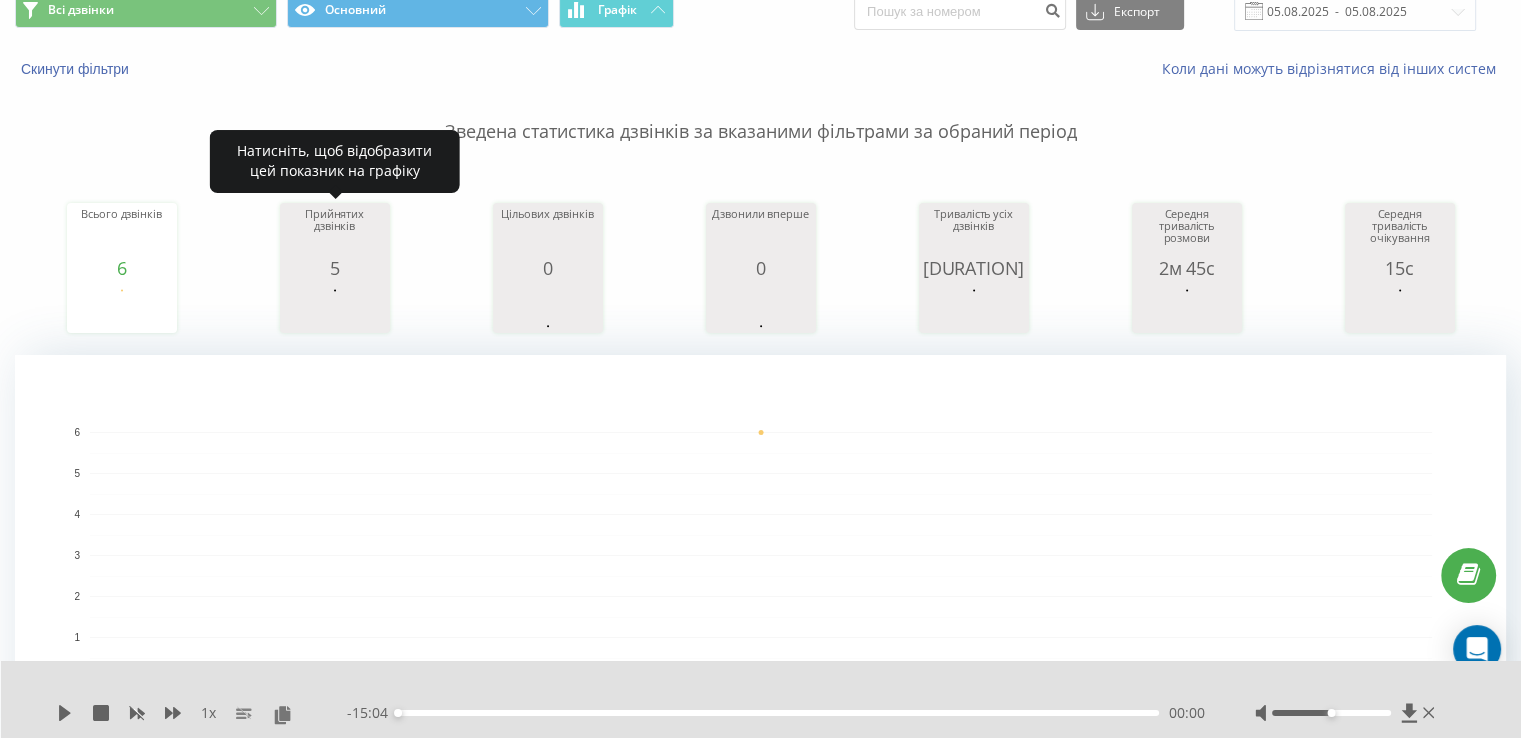 scroll, scrollTop: 0, scrollLeft: 0, axis: both 